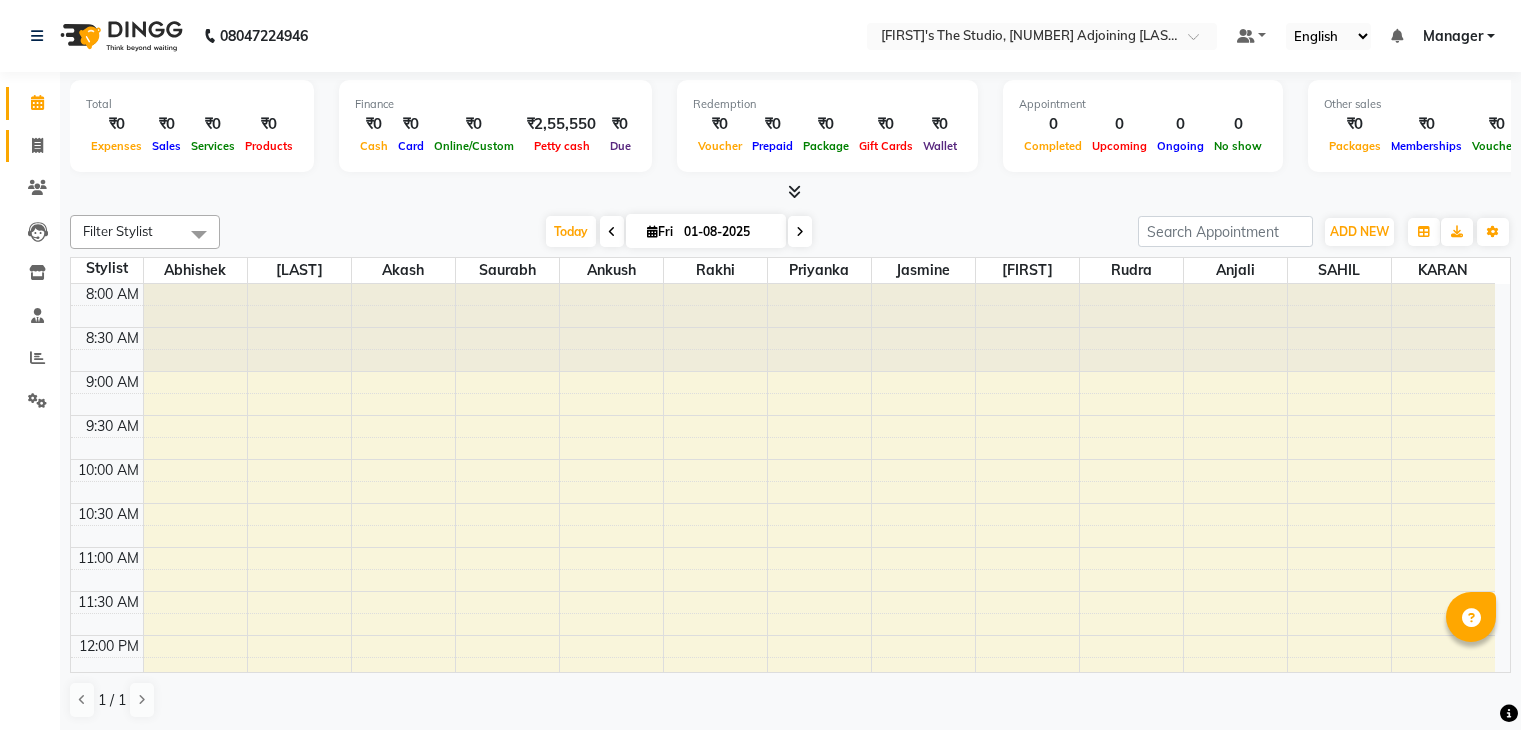 scroll, scrollTop: 0, scrollLeft: 0, axis: both 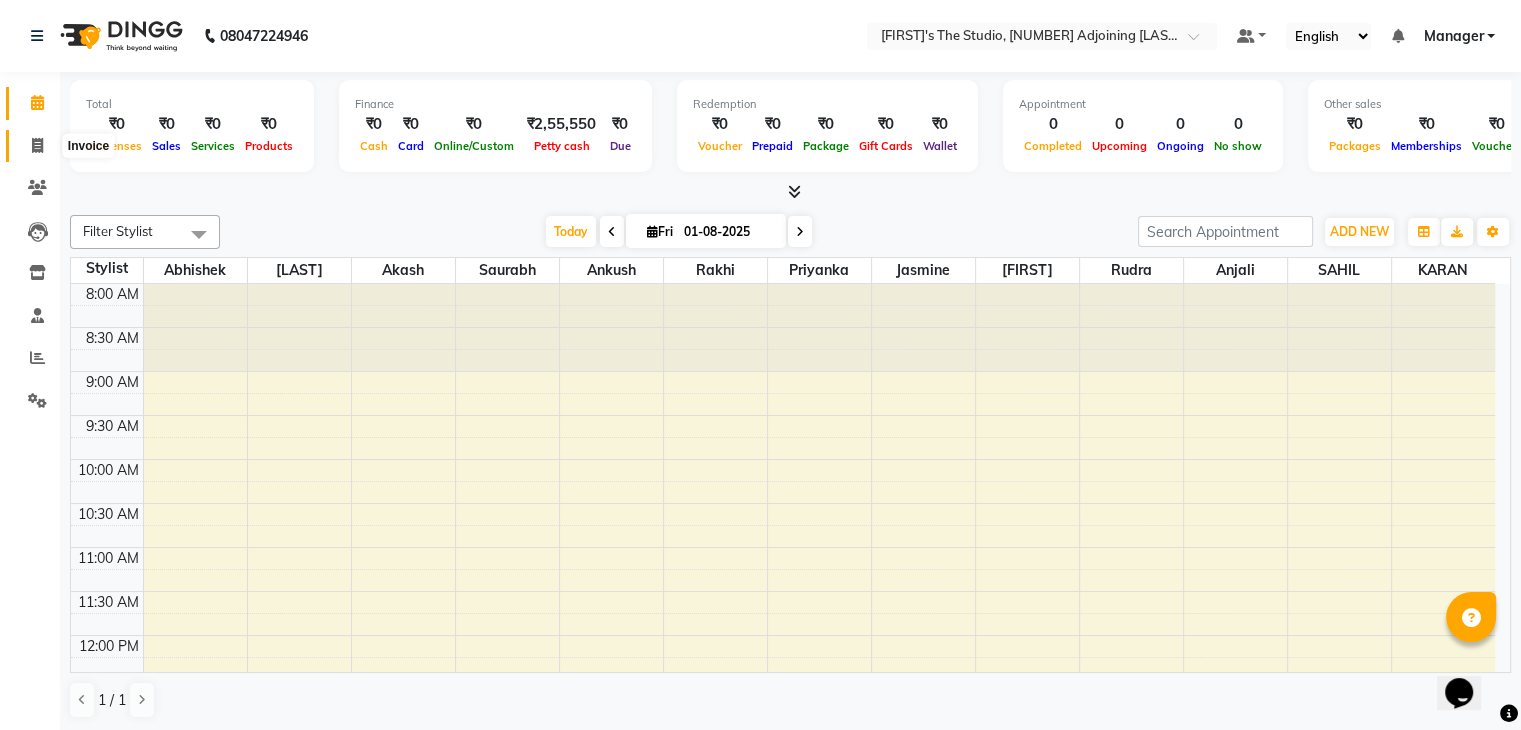click 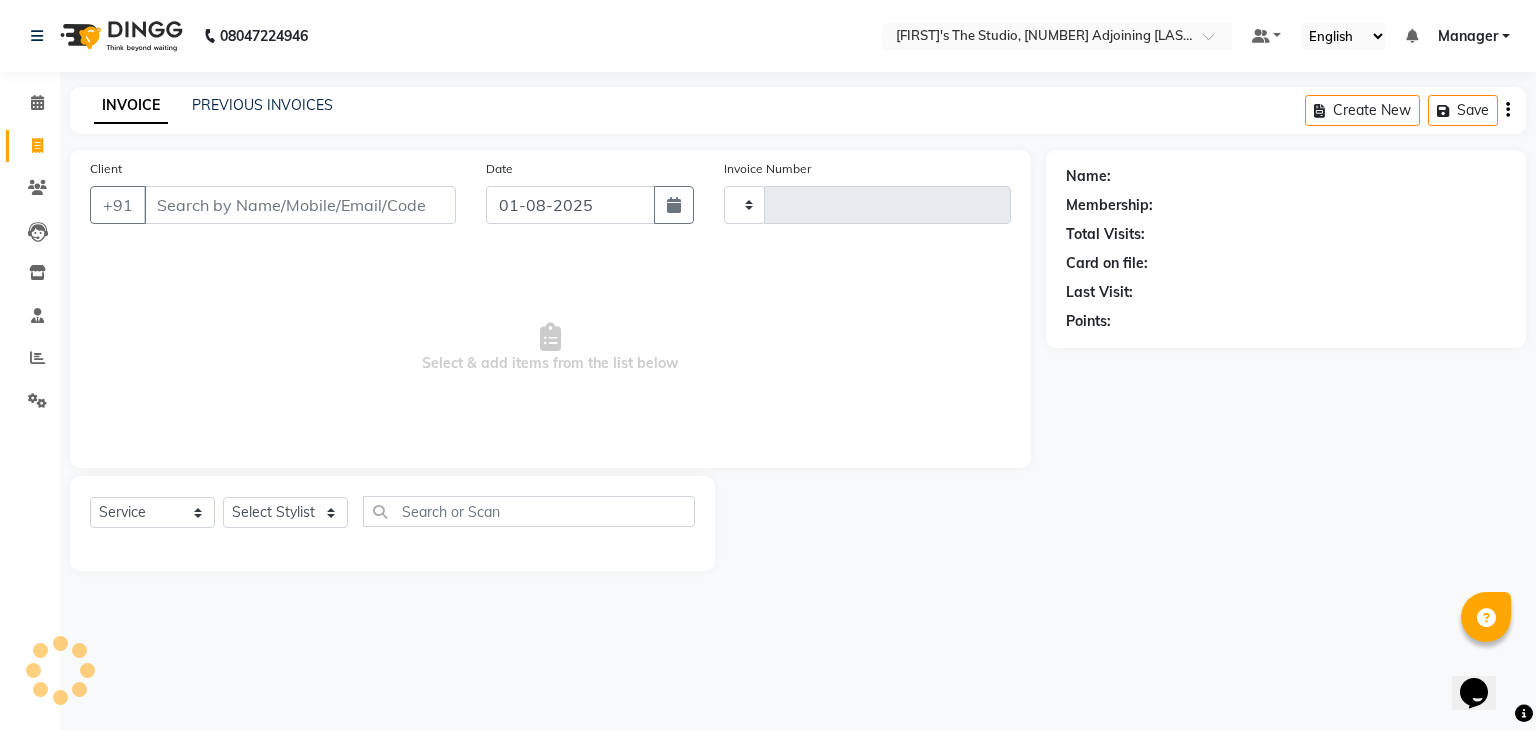 type on "0423" 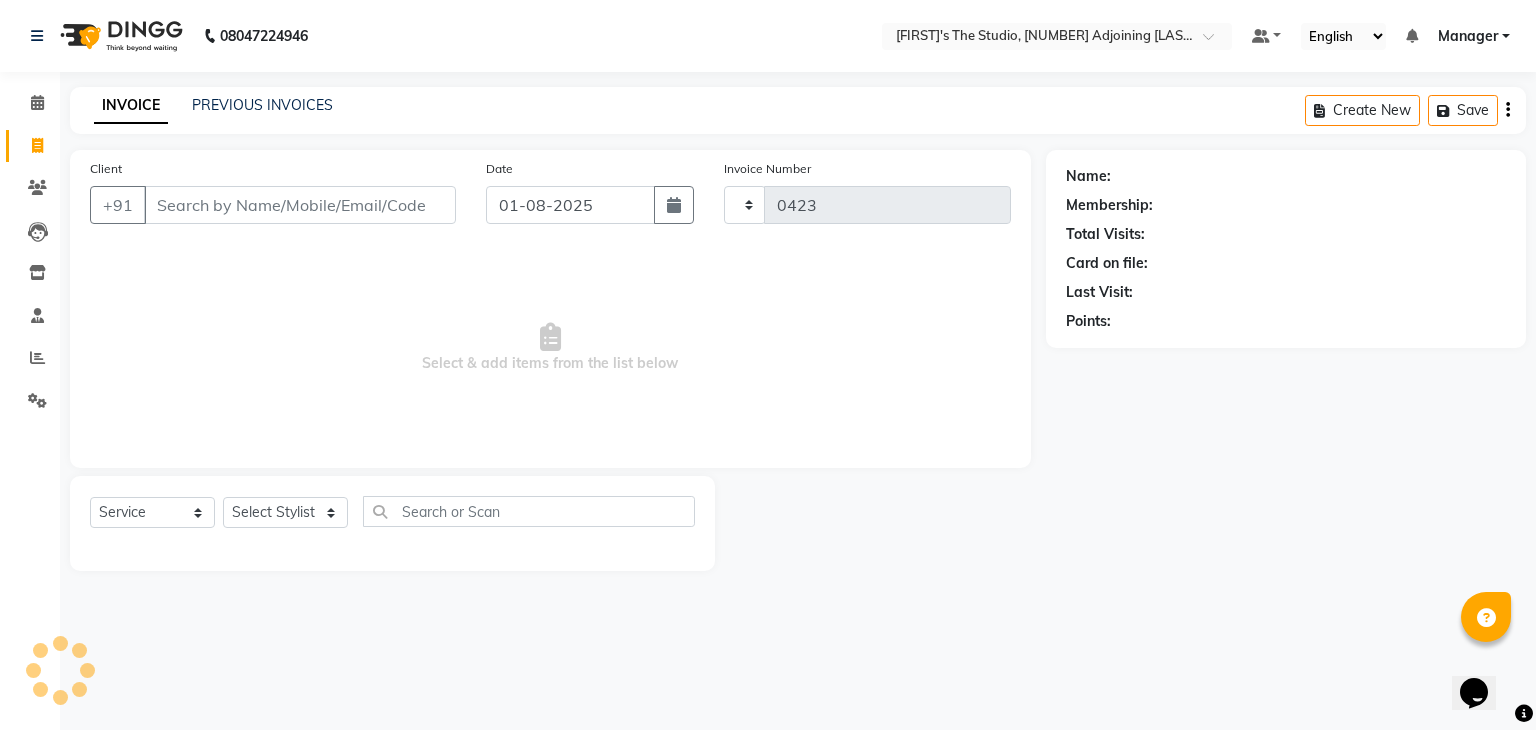 select on "8485" 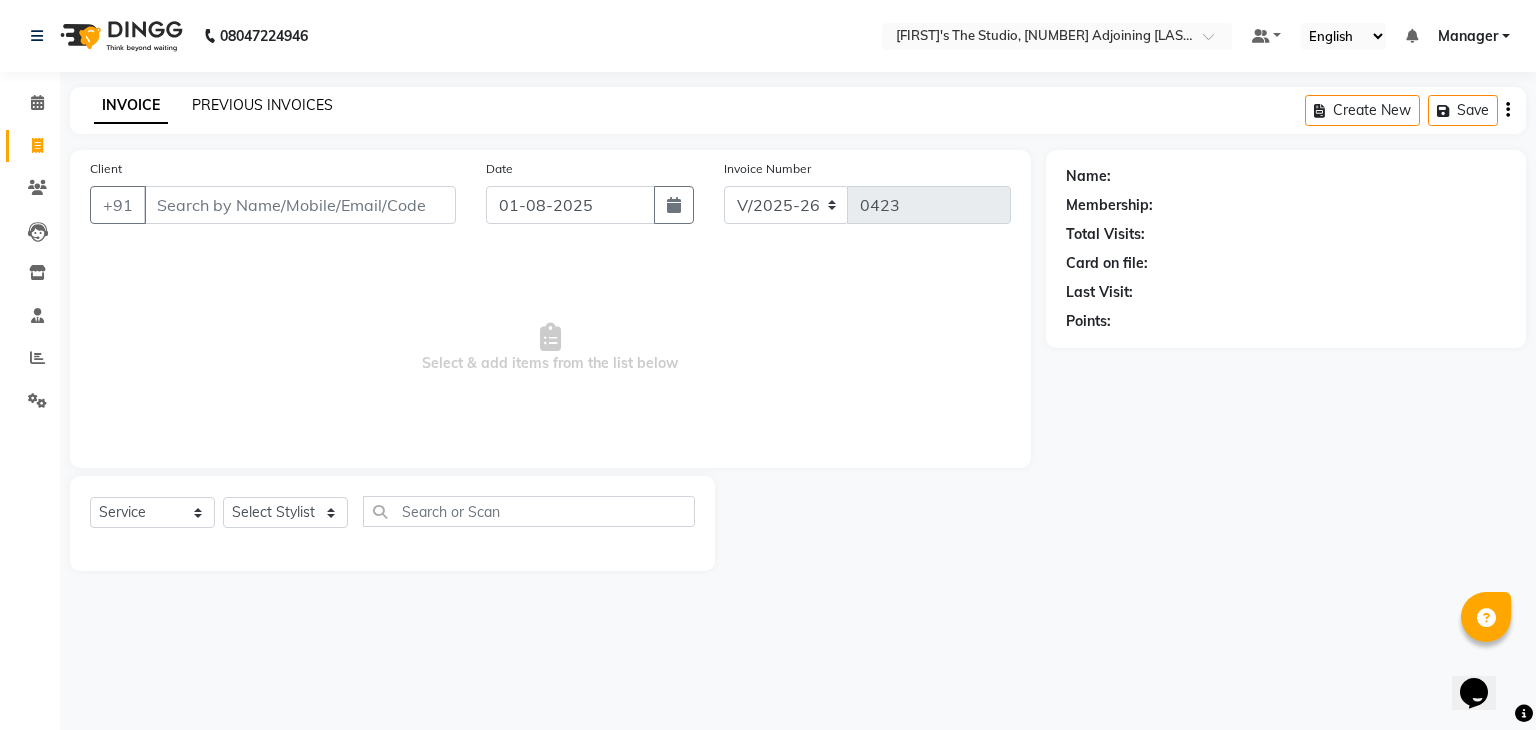 click on "PREVIOUS INVOICES" 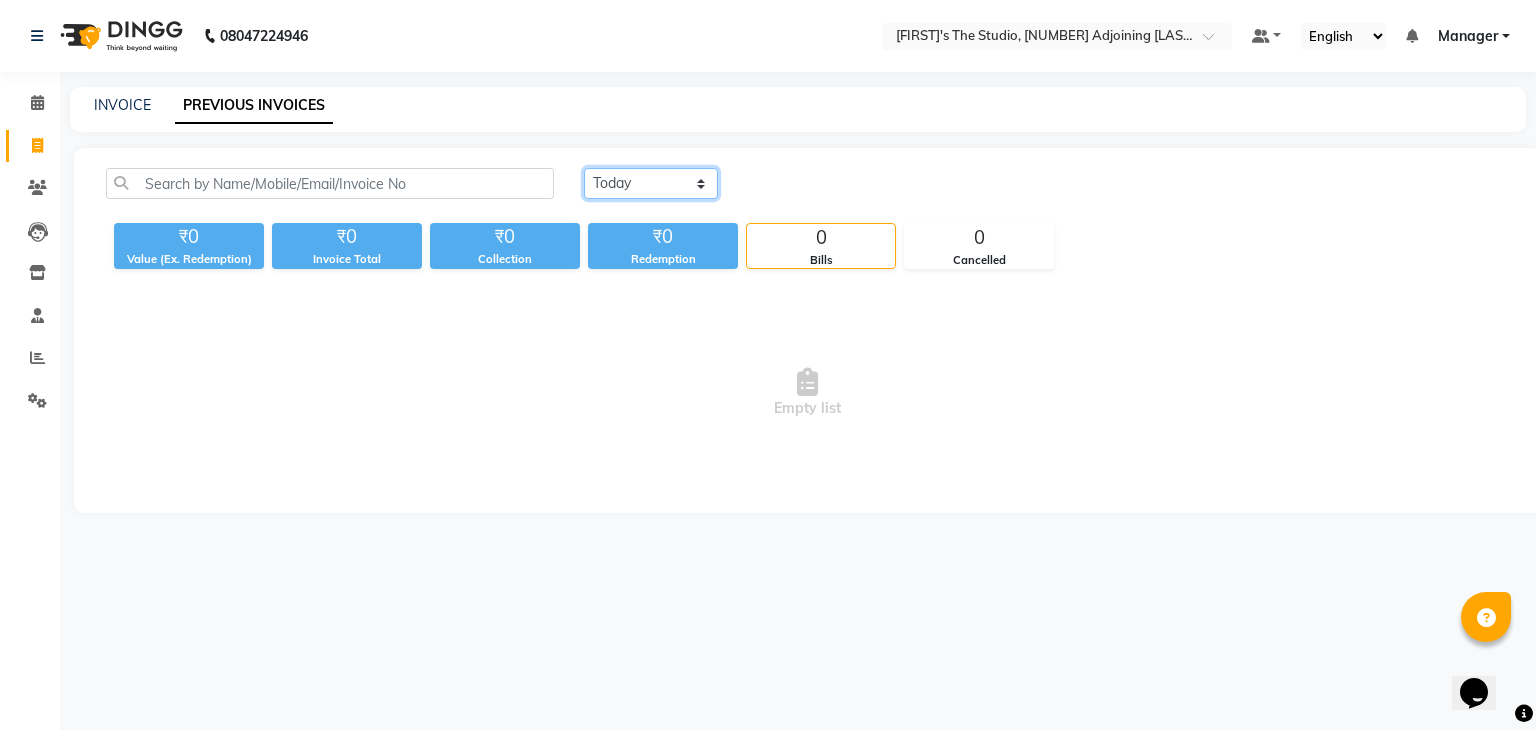 click on "Today Yesterday Custom Range" 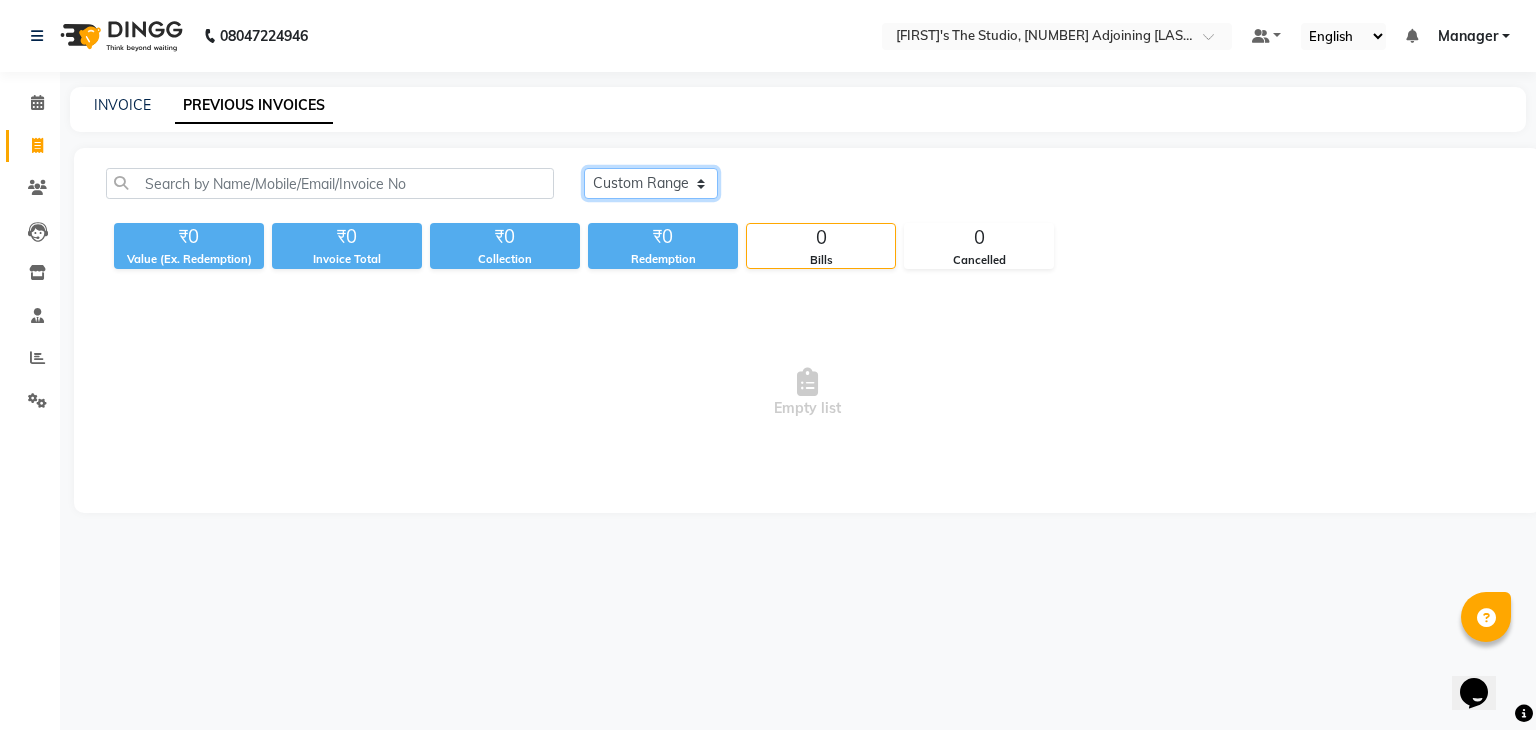 click on "Today Yesterday Custom Range" 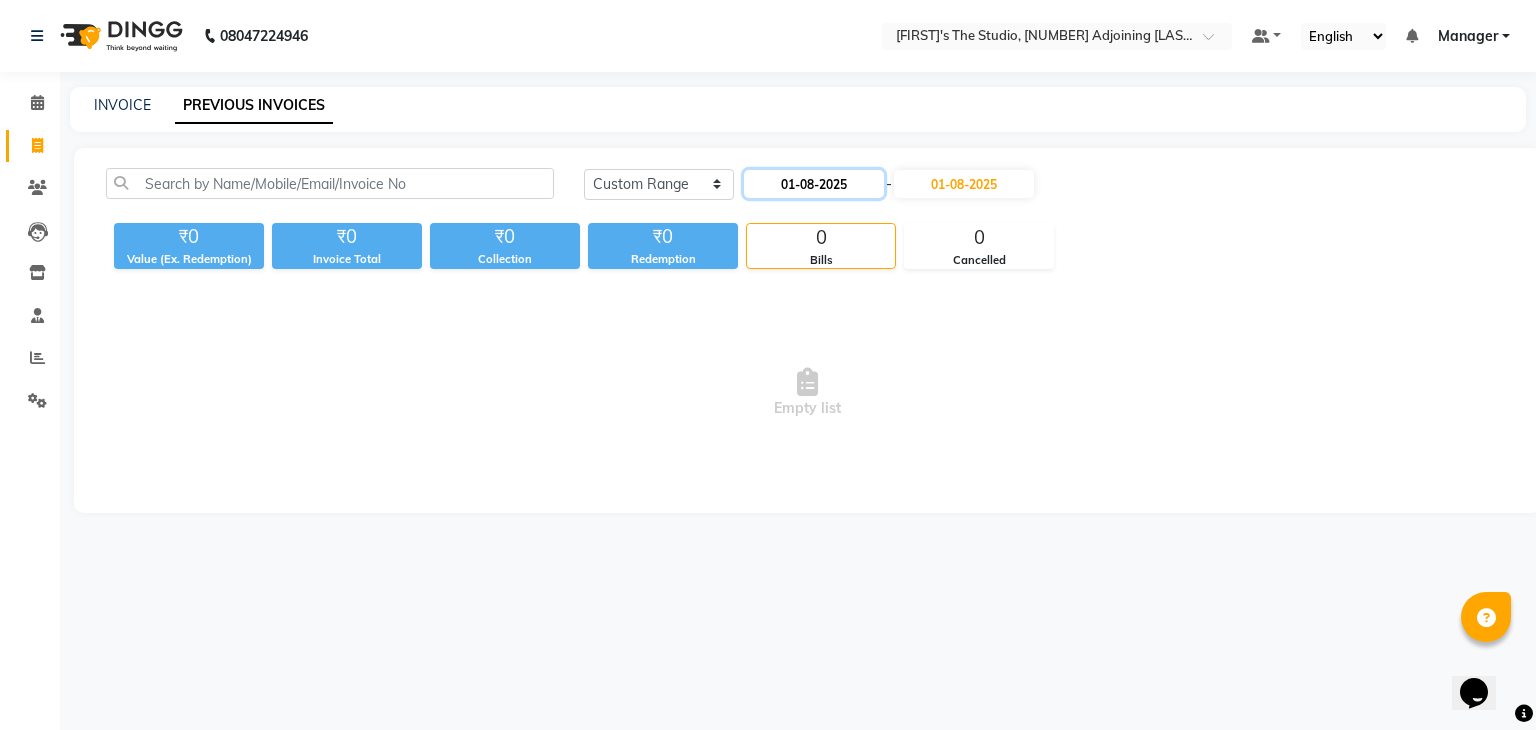 click on "01-08-2025" 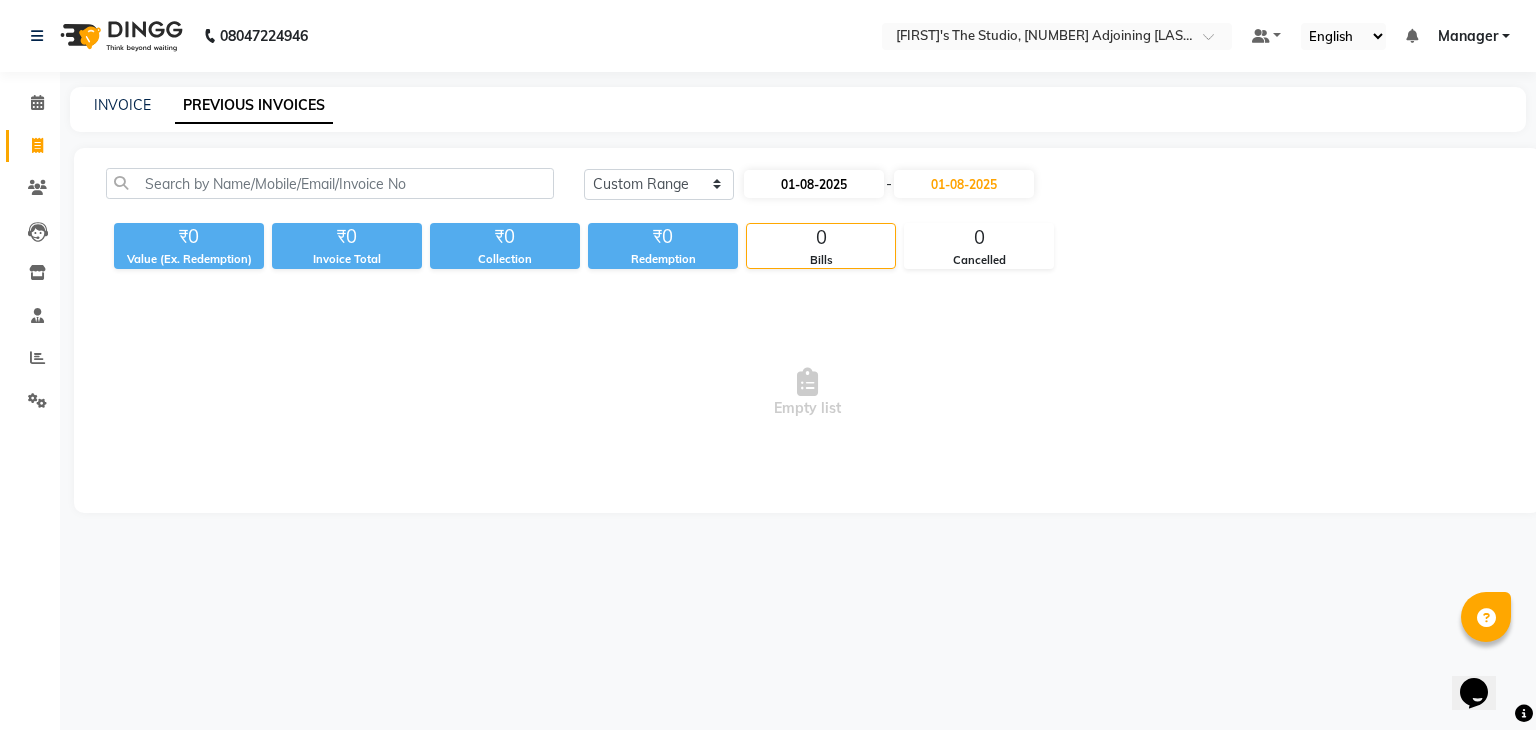 select on "8" 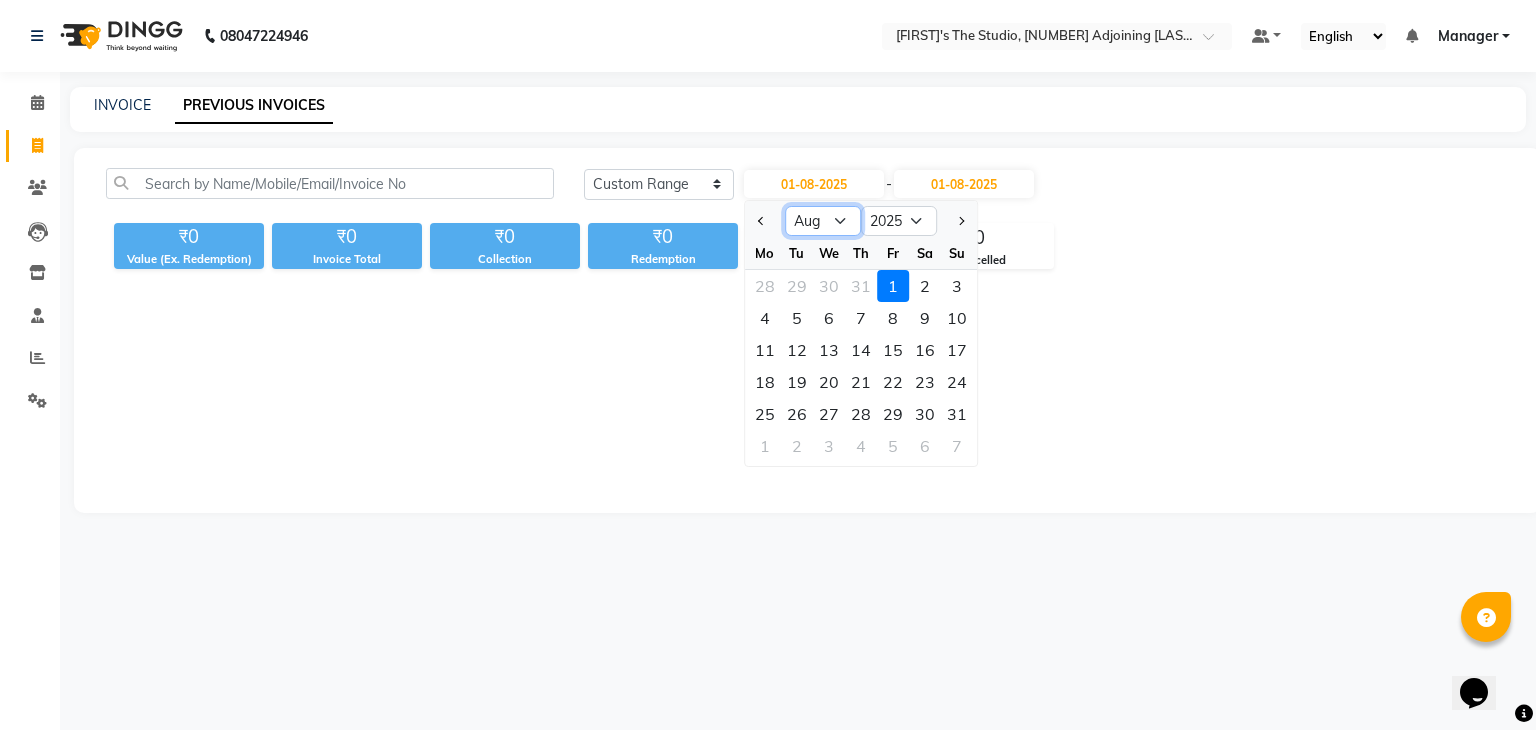 click on "Jan Feb Mar Apr May Jun Jul Aug Sep Oct Nov Dec" 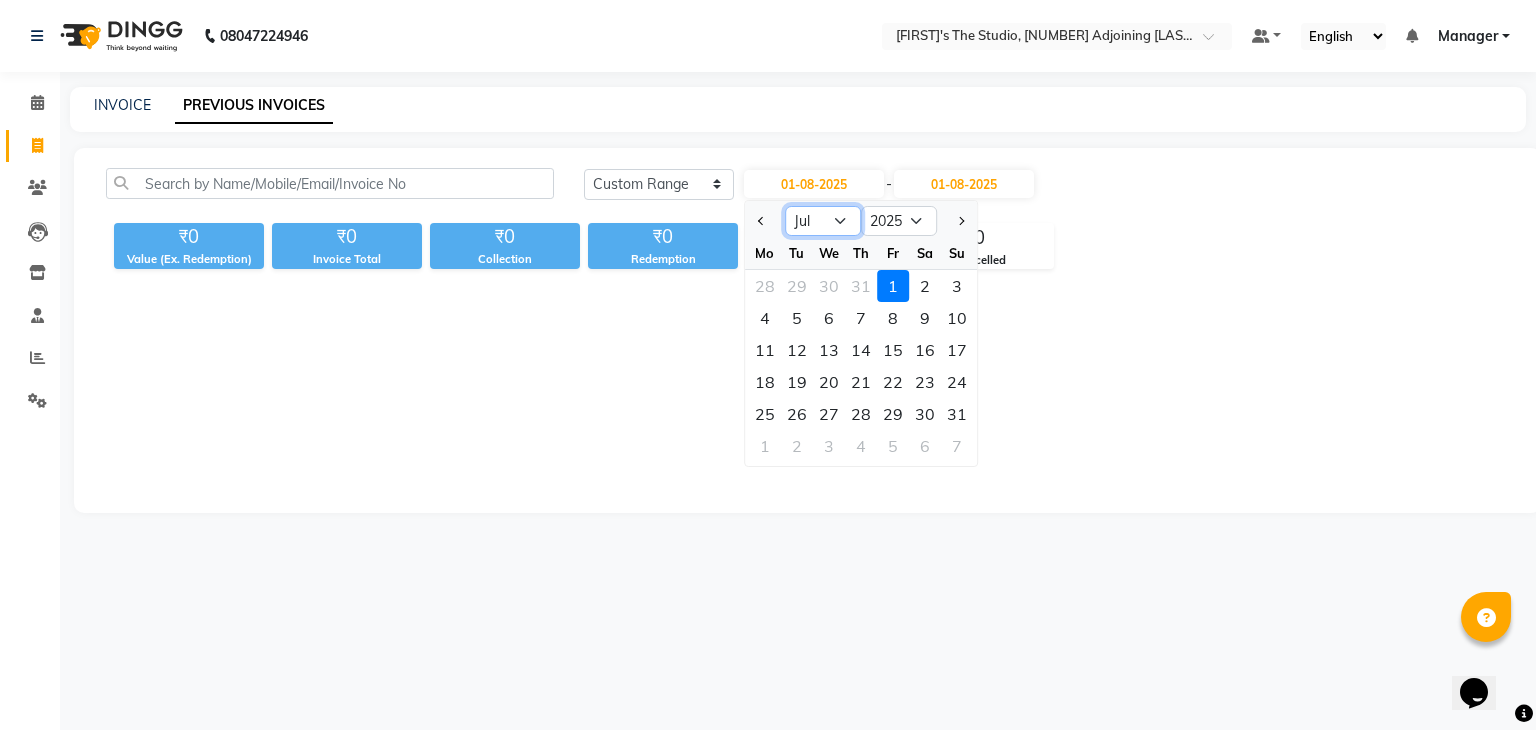 click on "Jan Feb Mar Apr May Jun Jul Aug Sep Oct Nov Dec" 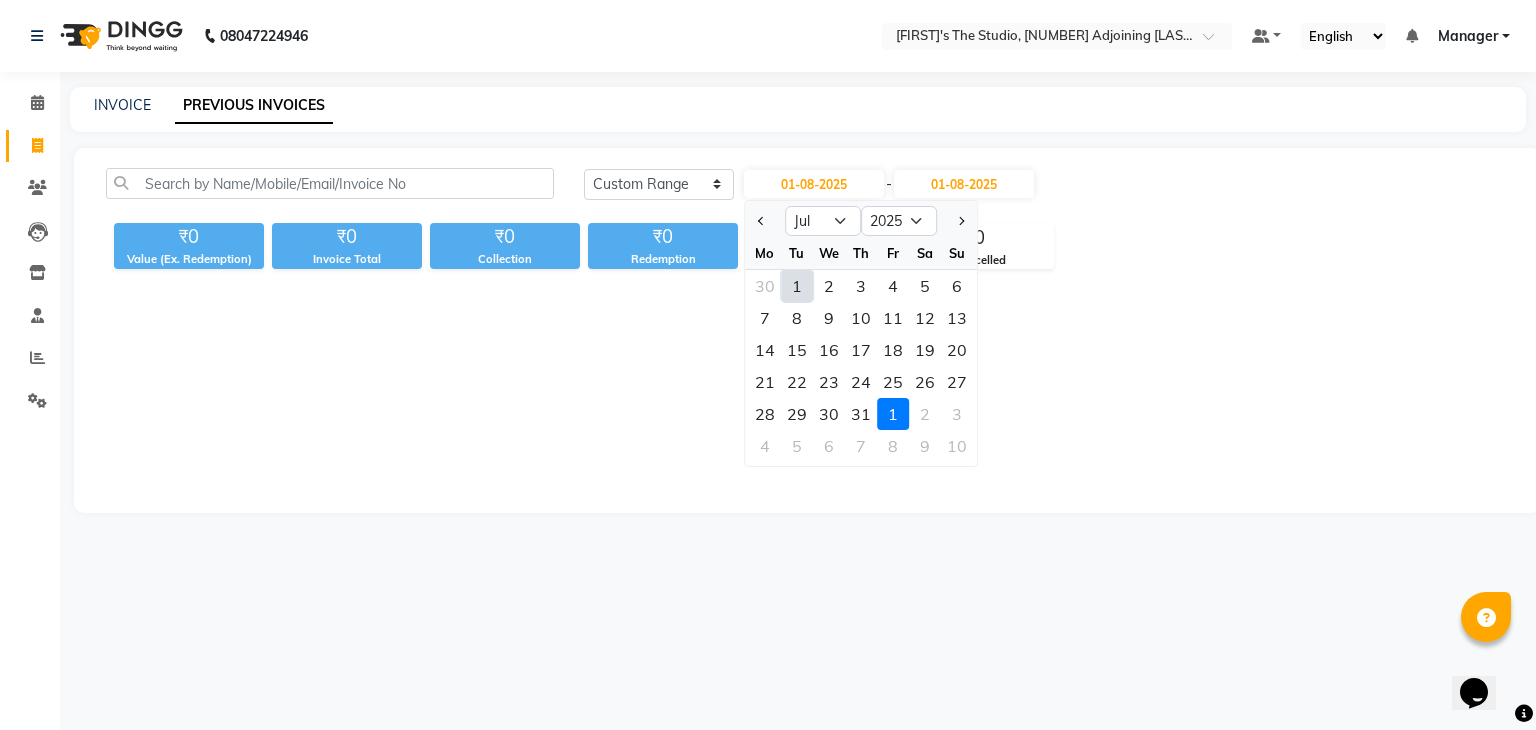 click on "1" 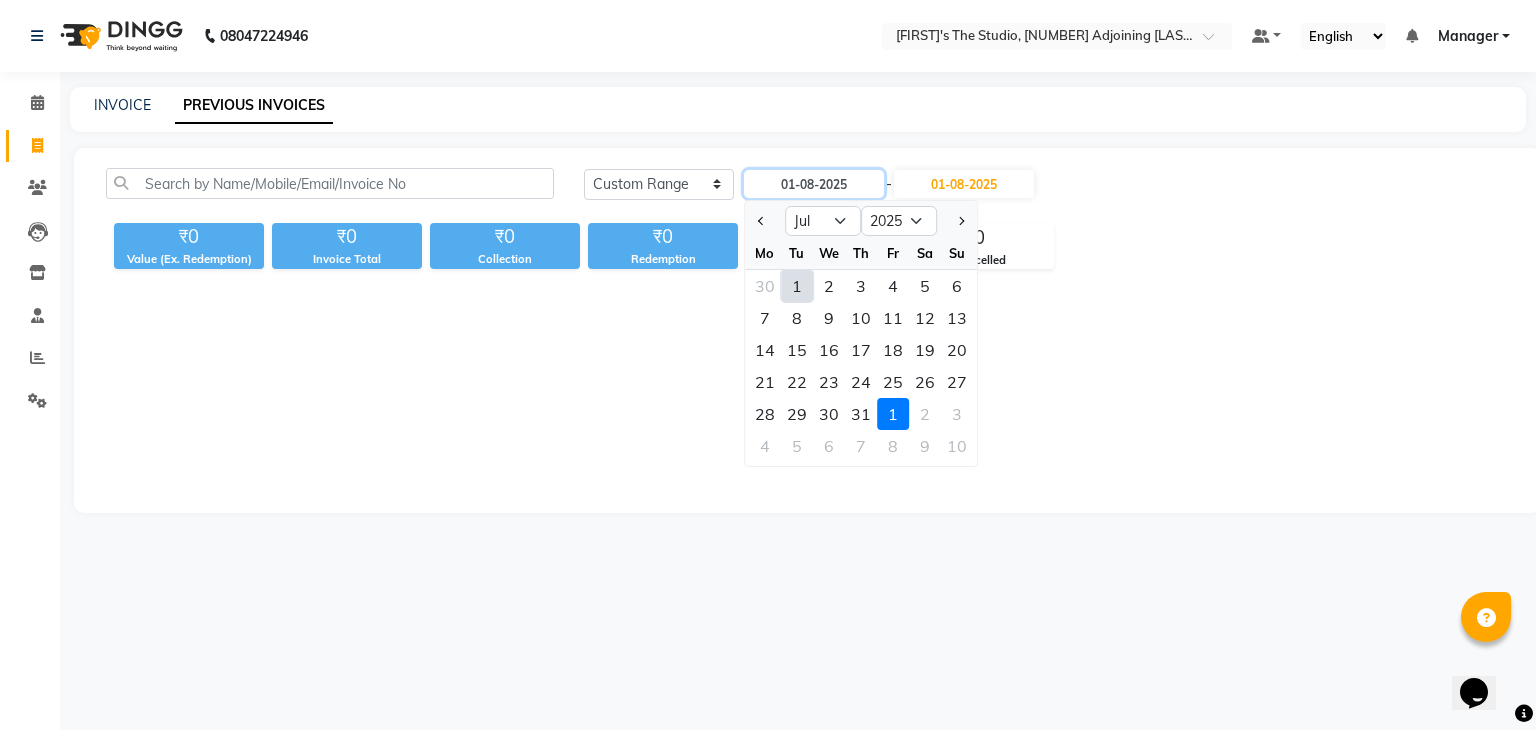 type on "01-07-2025" 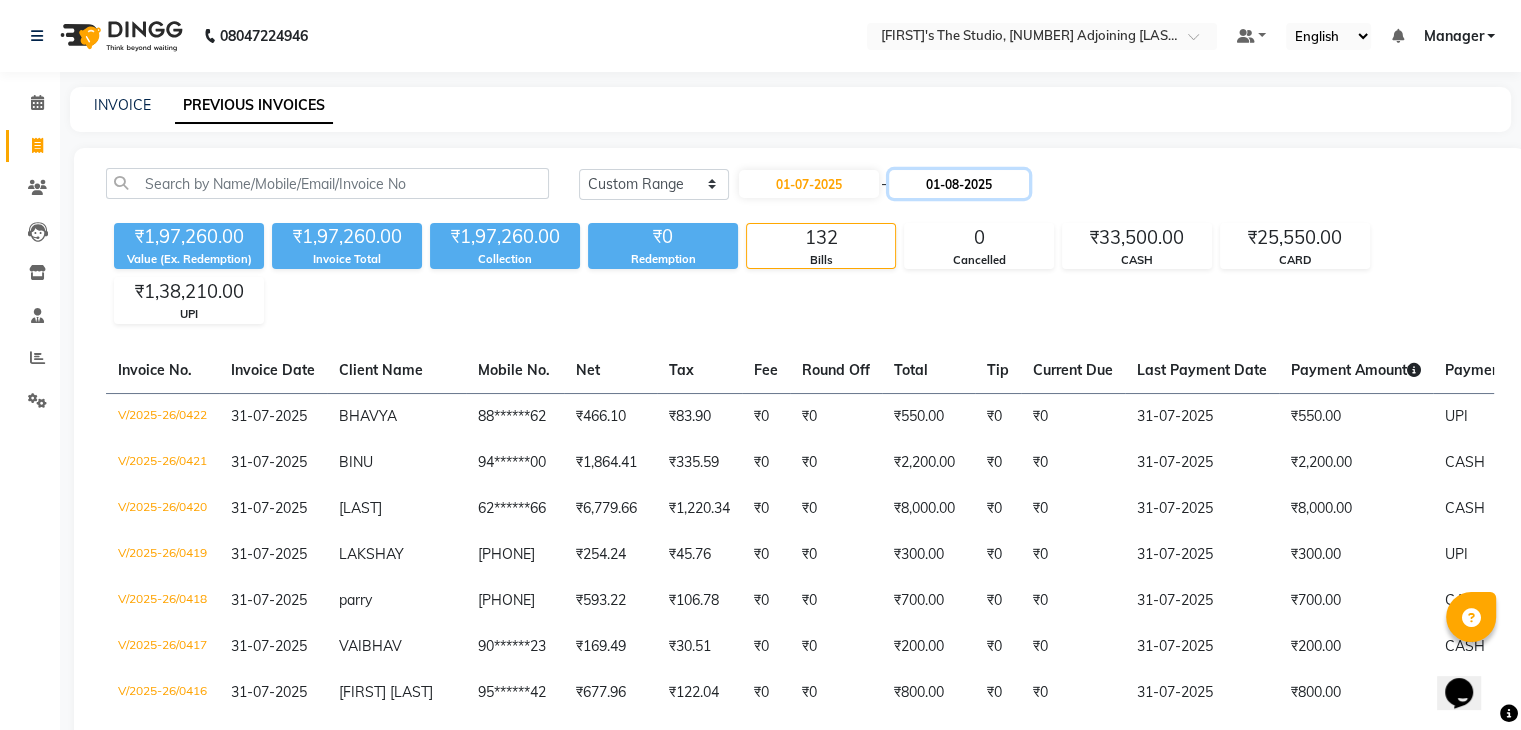 click on "01-08-2025" 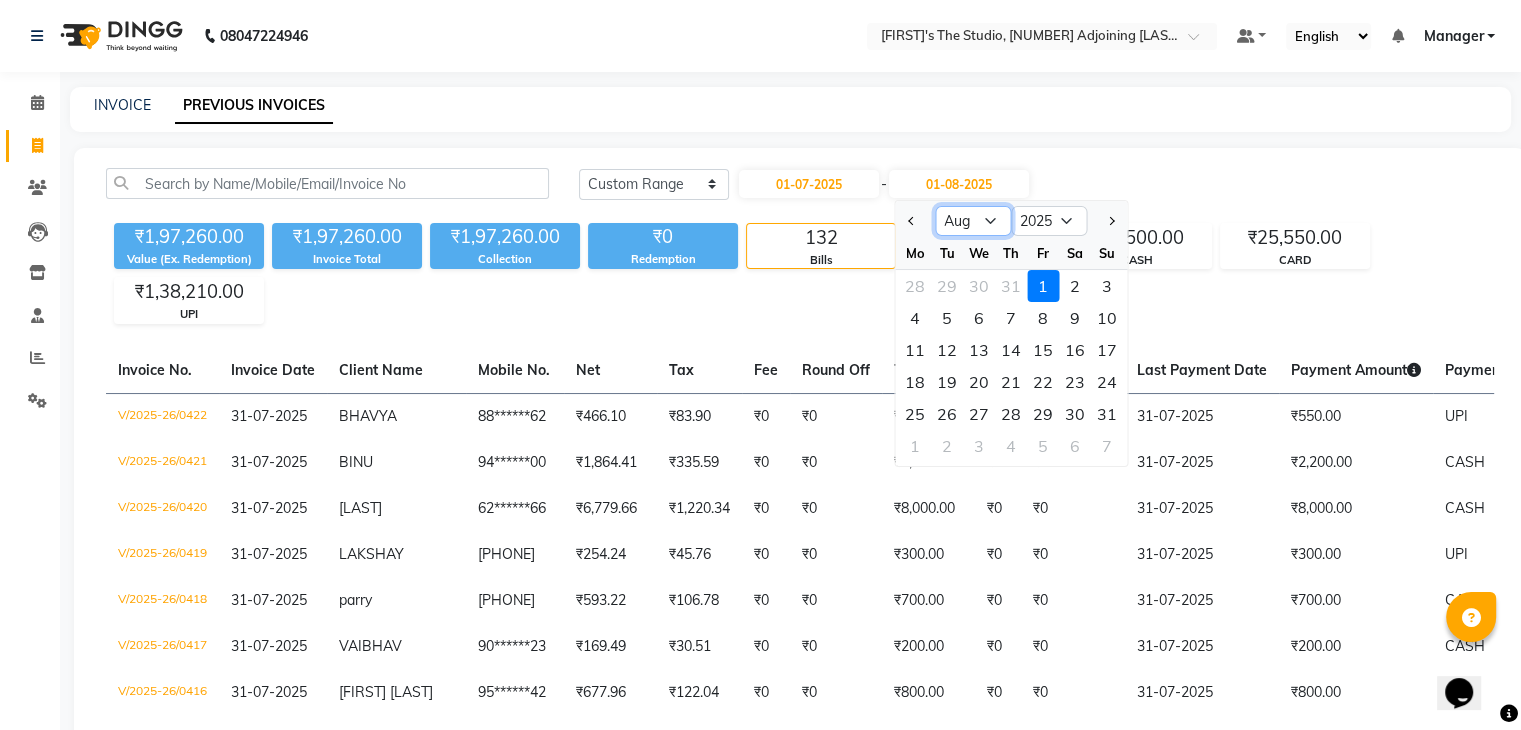 click on "Jul Aug Sep Oct Nov Dec" 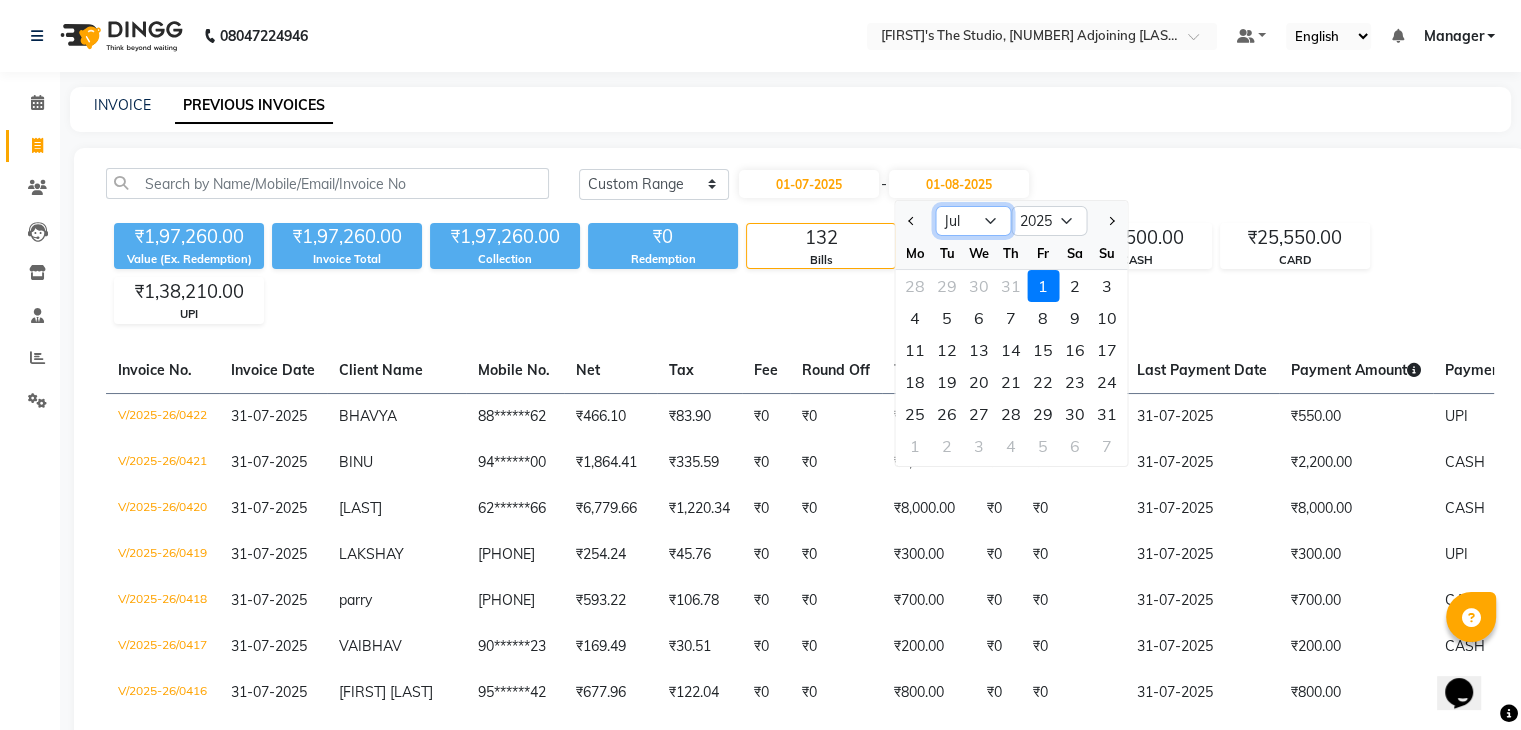 click on "Jul Aug Sep Oct Nov Dec" 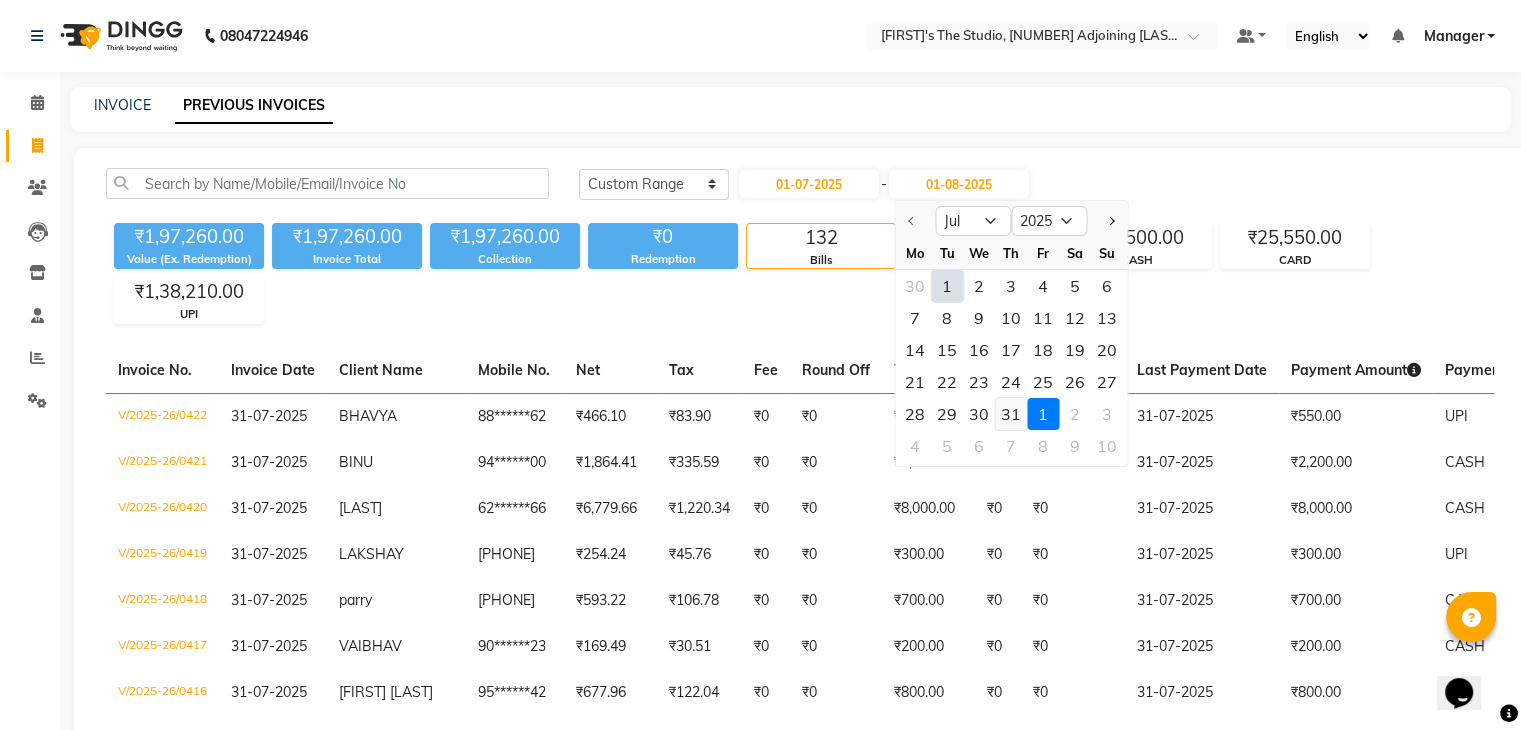 click on "31" 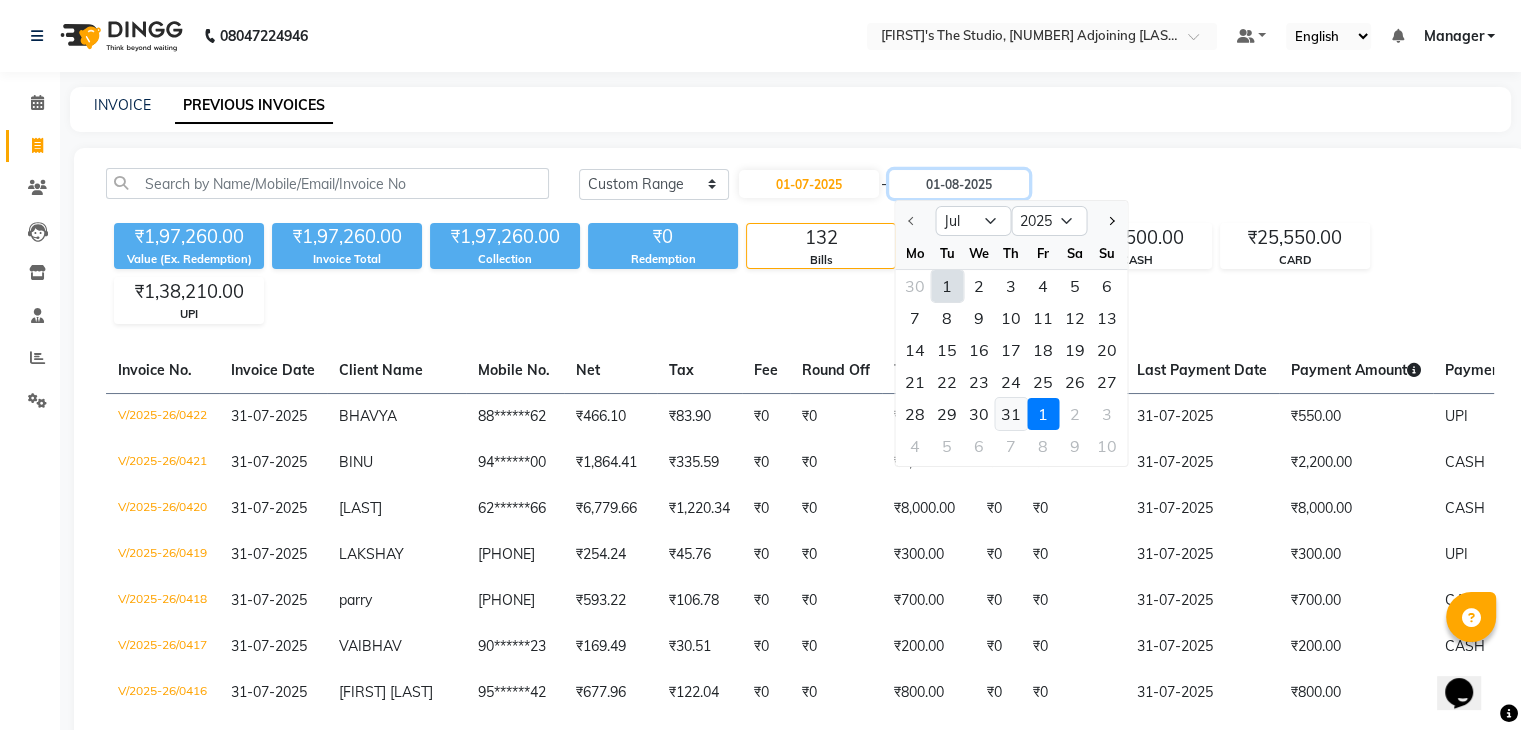 type on "31-07-2025" 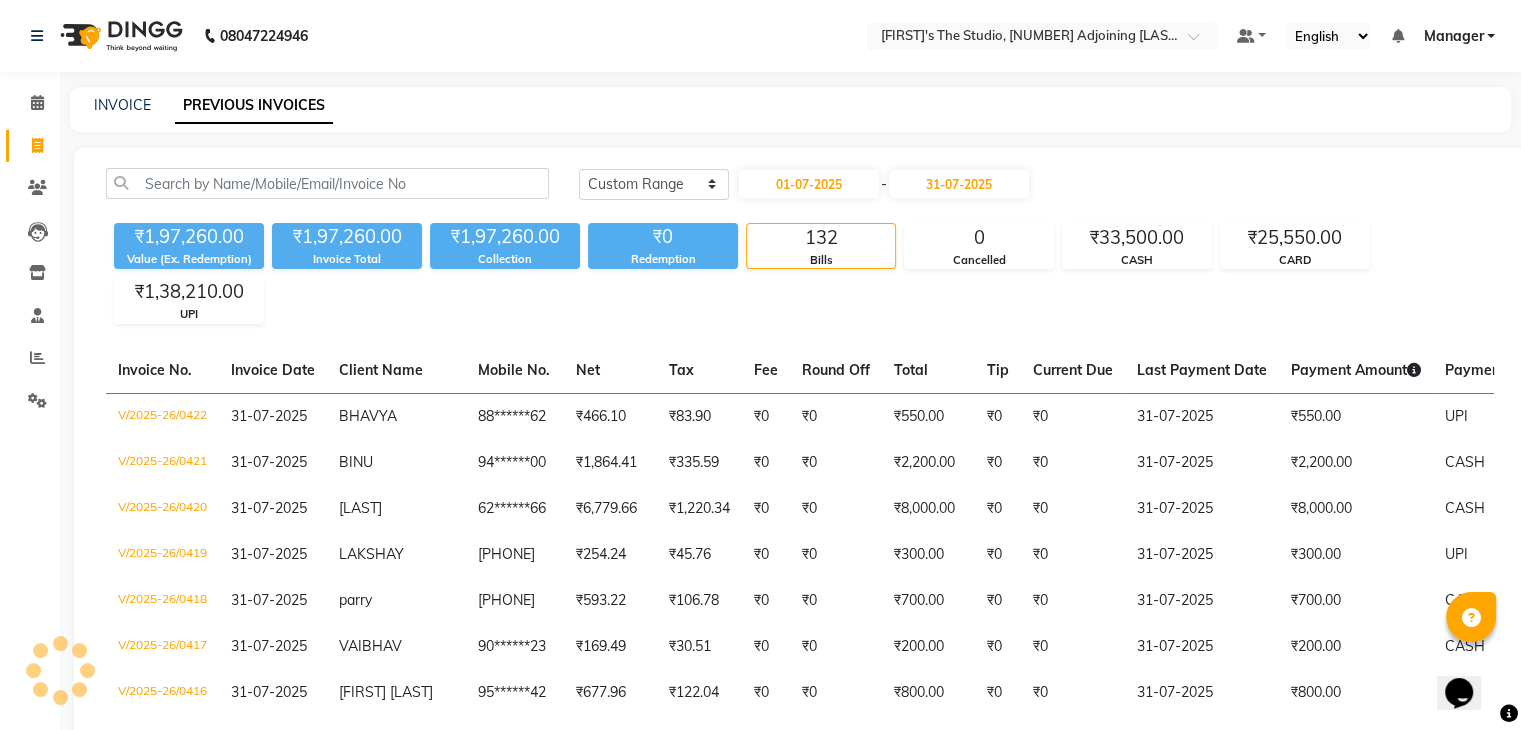 click on "Today Yesterday Custom Range 01-07-2025 - 31-07-2025" 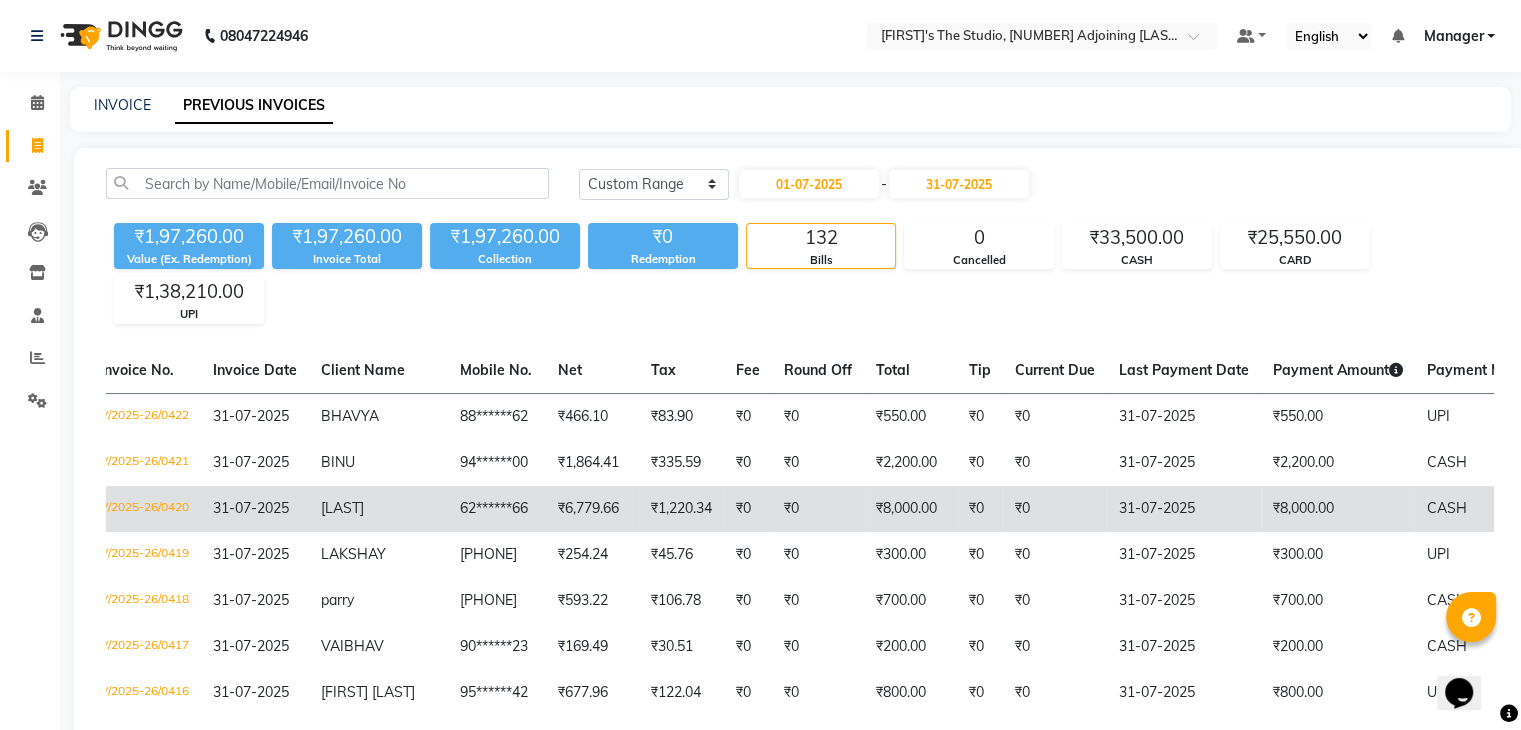scroll, scrollTop: 0, scrollLeft: 24, axis: horizontal 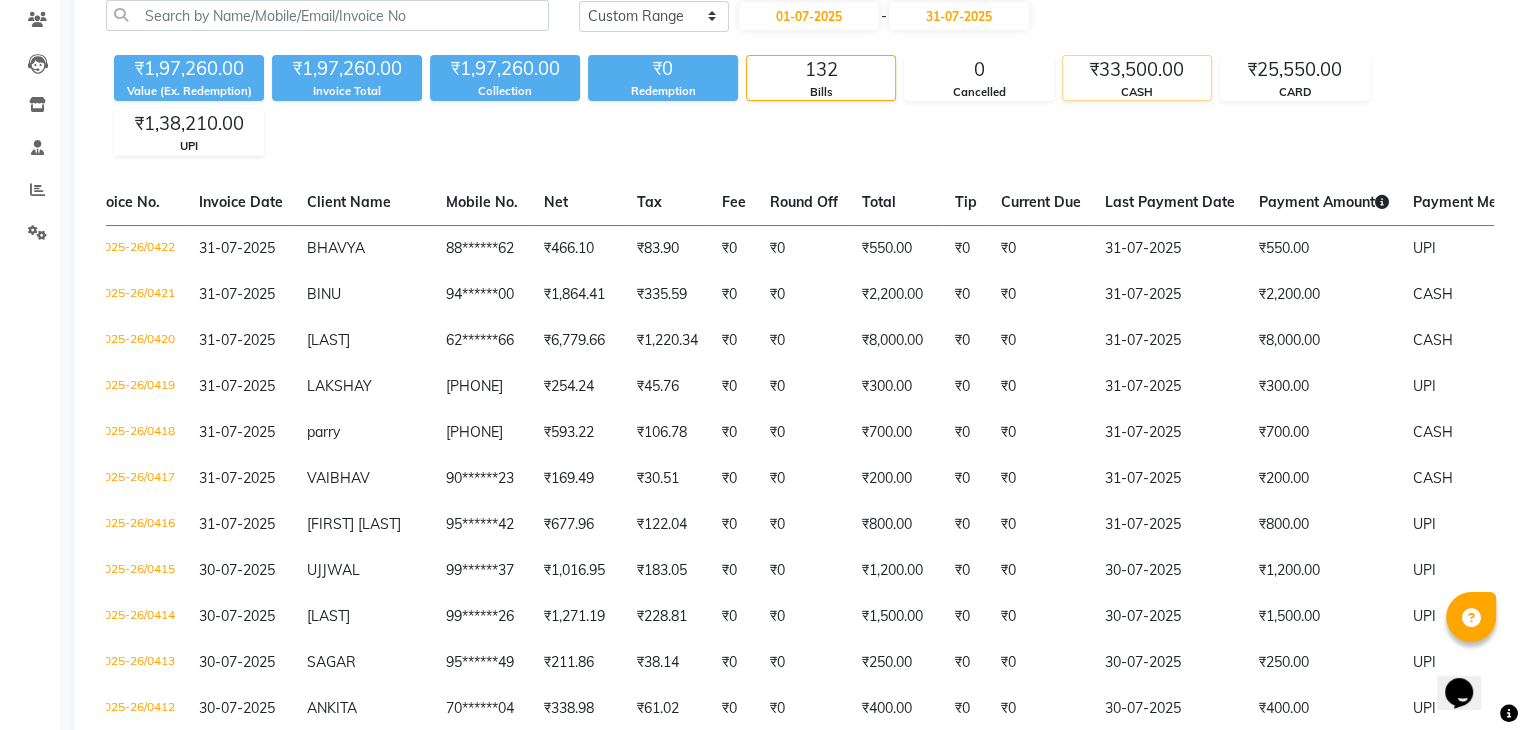 click on "CASH" 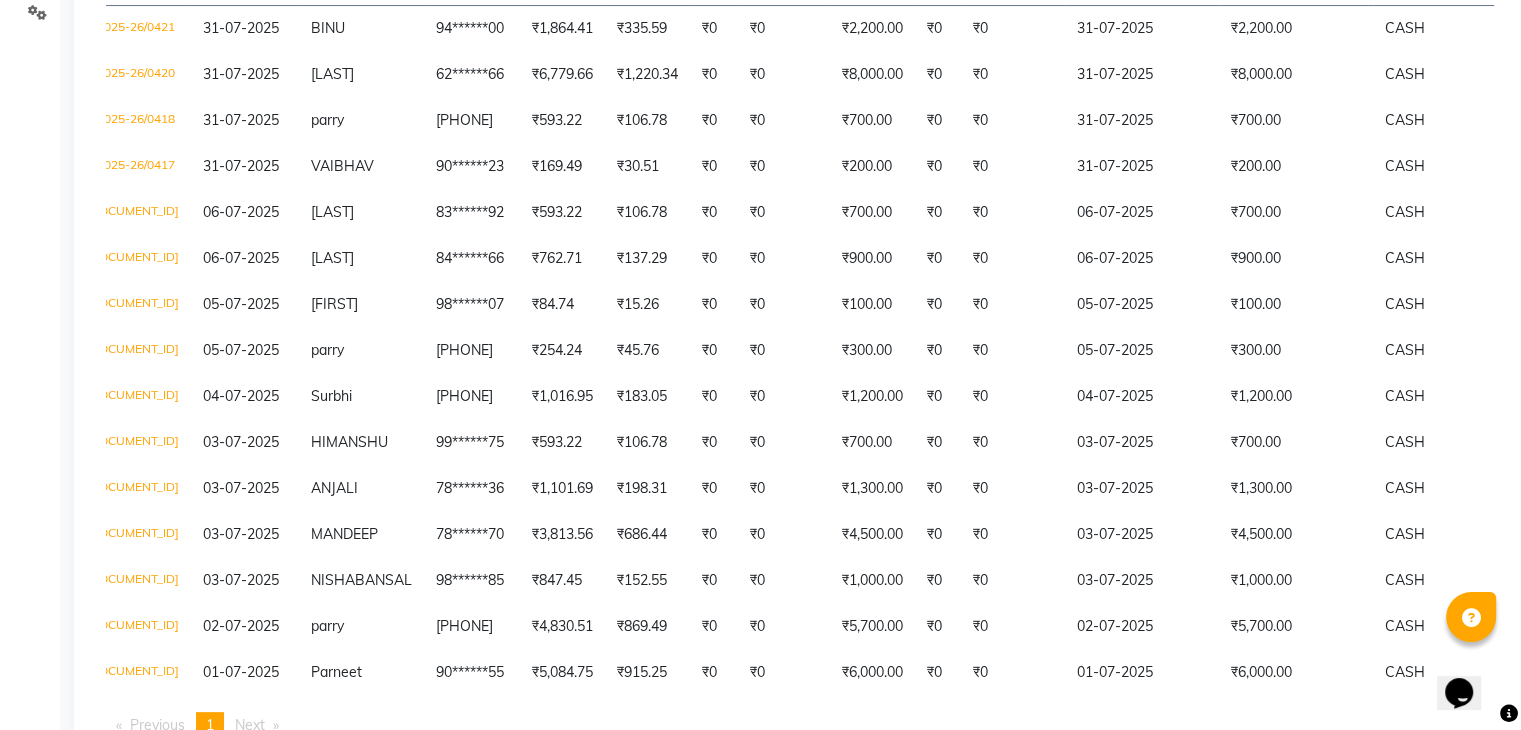 scroll, scrollTop: 426, scrollLeft: 0, axis: vertical 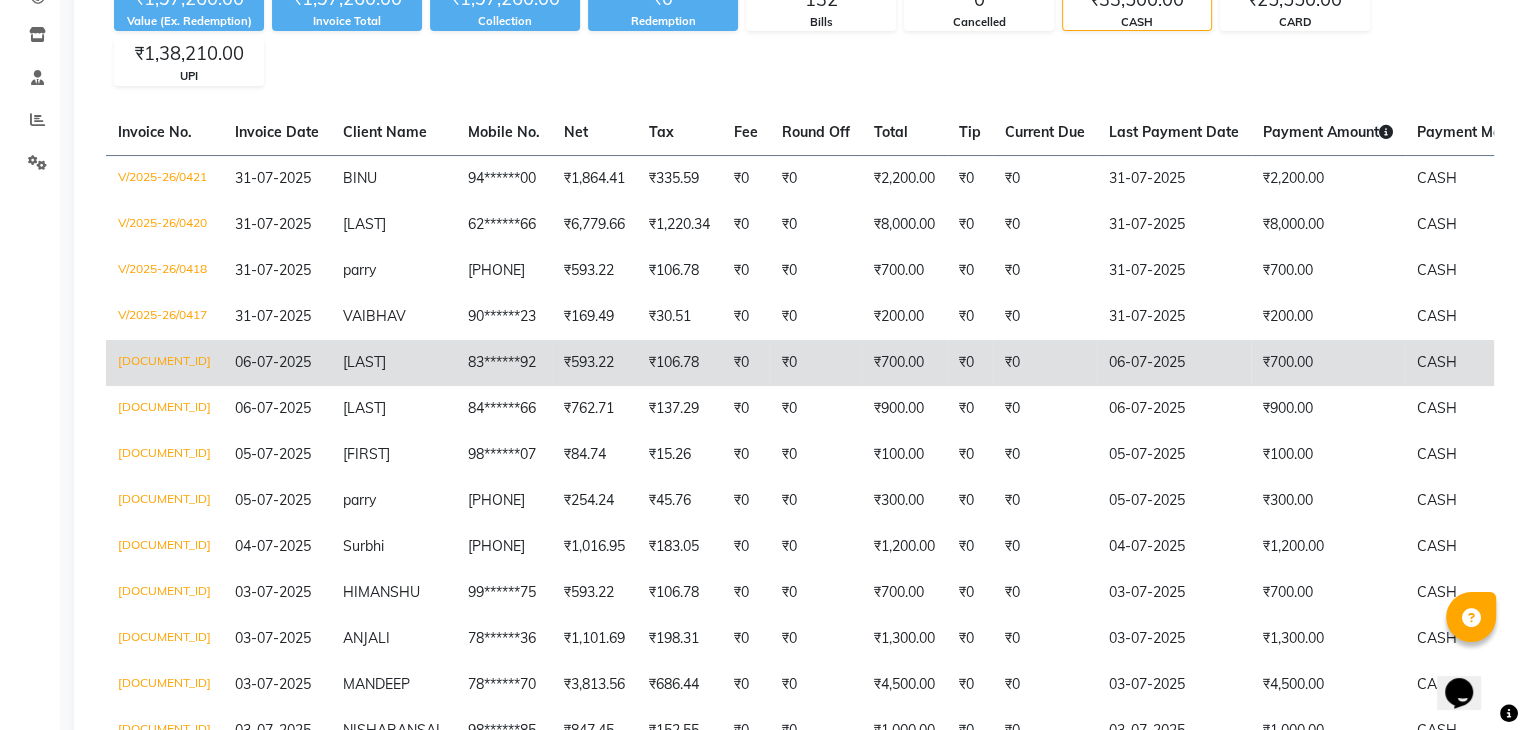 click on "₹0" 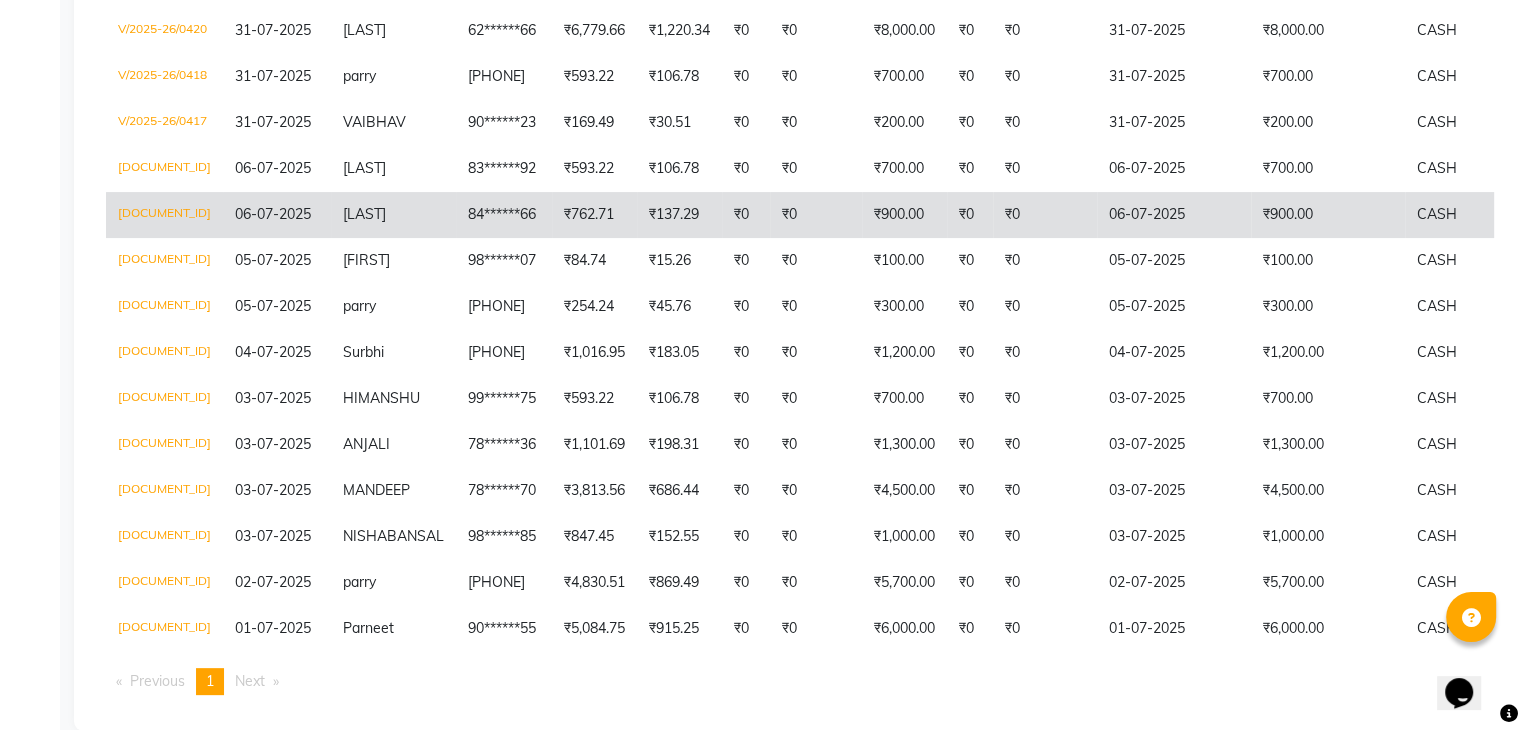 scroll, scrollTop: 460, scrollLeft: 0, axis: vertical 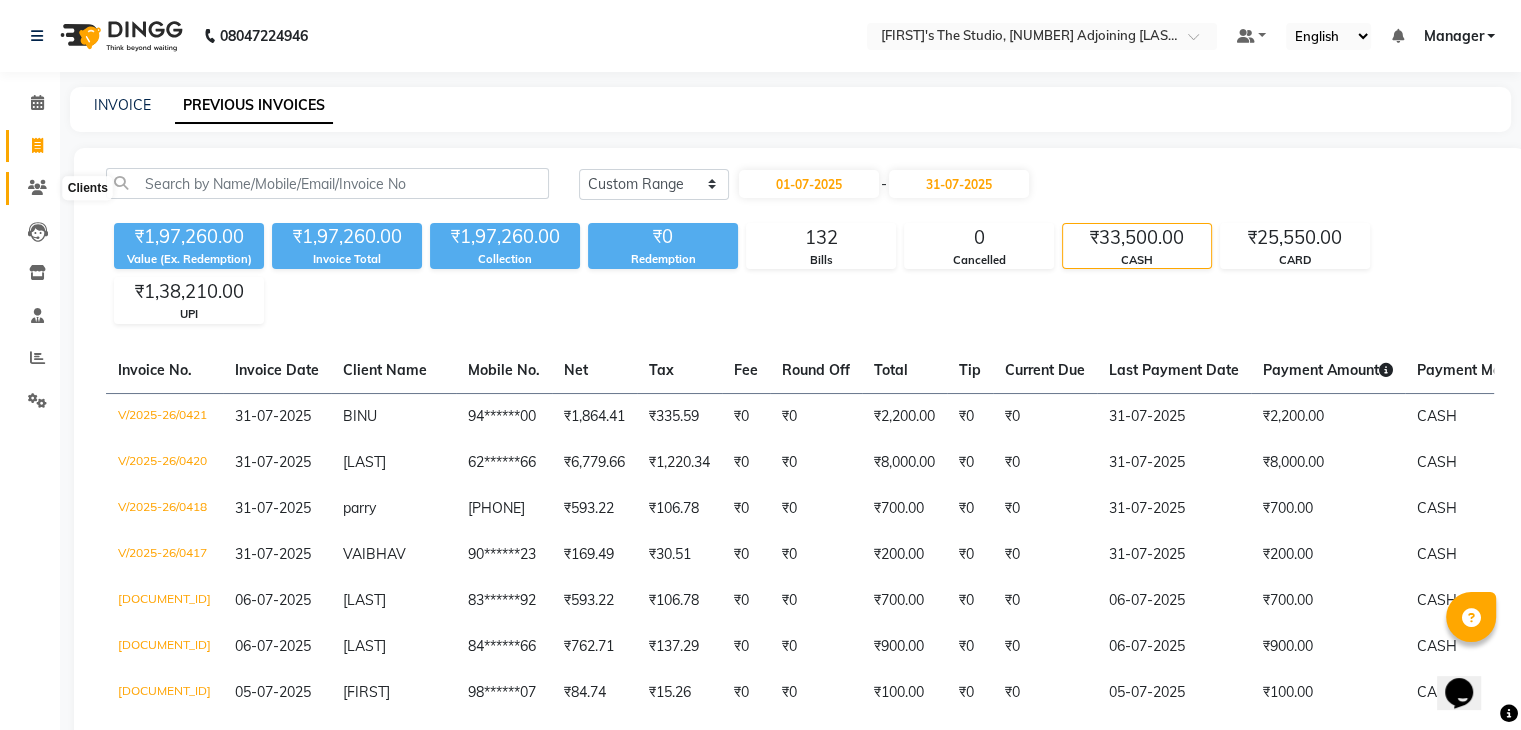 click 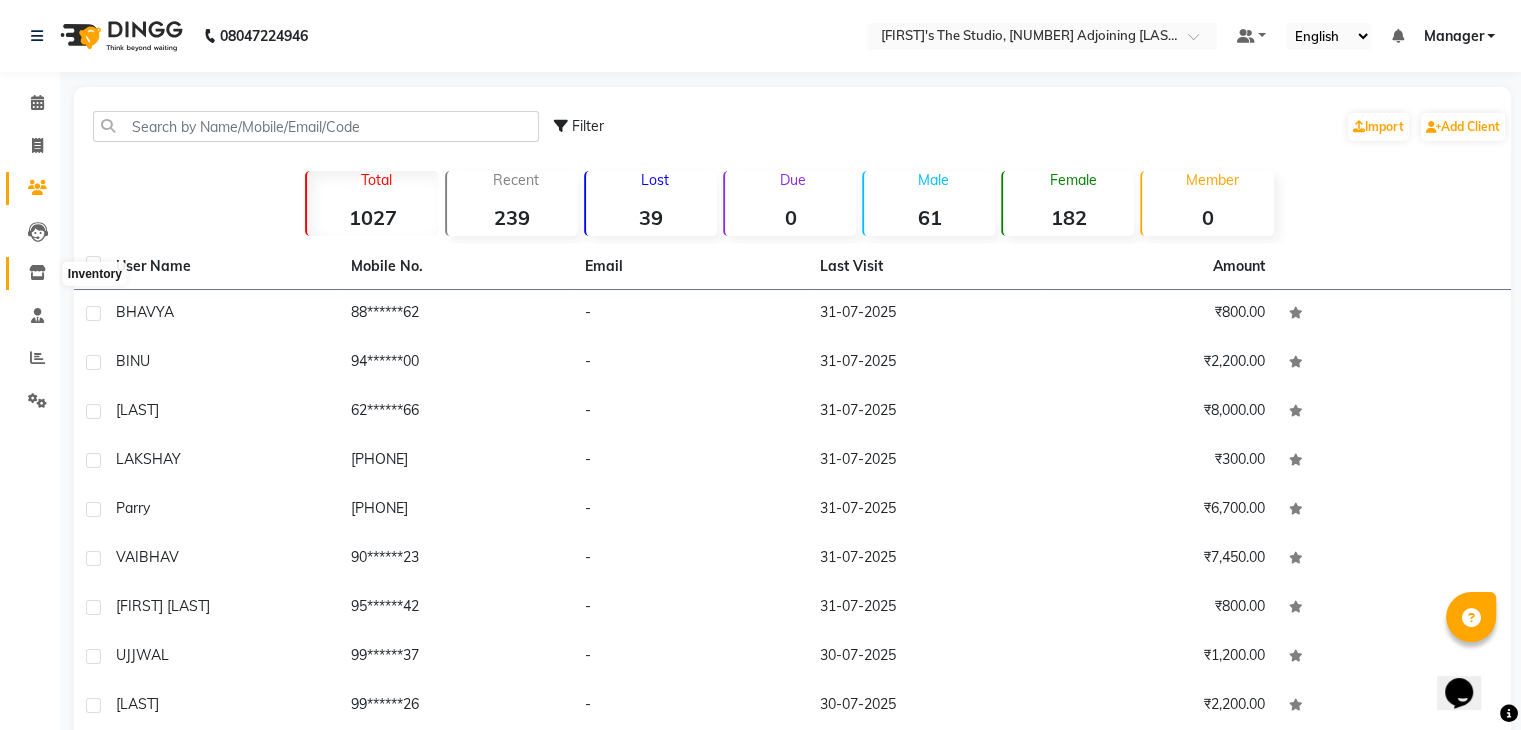 click 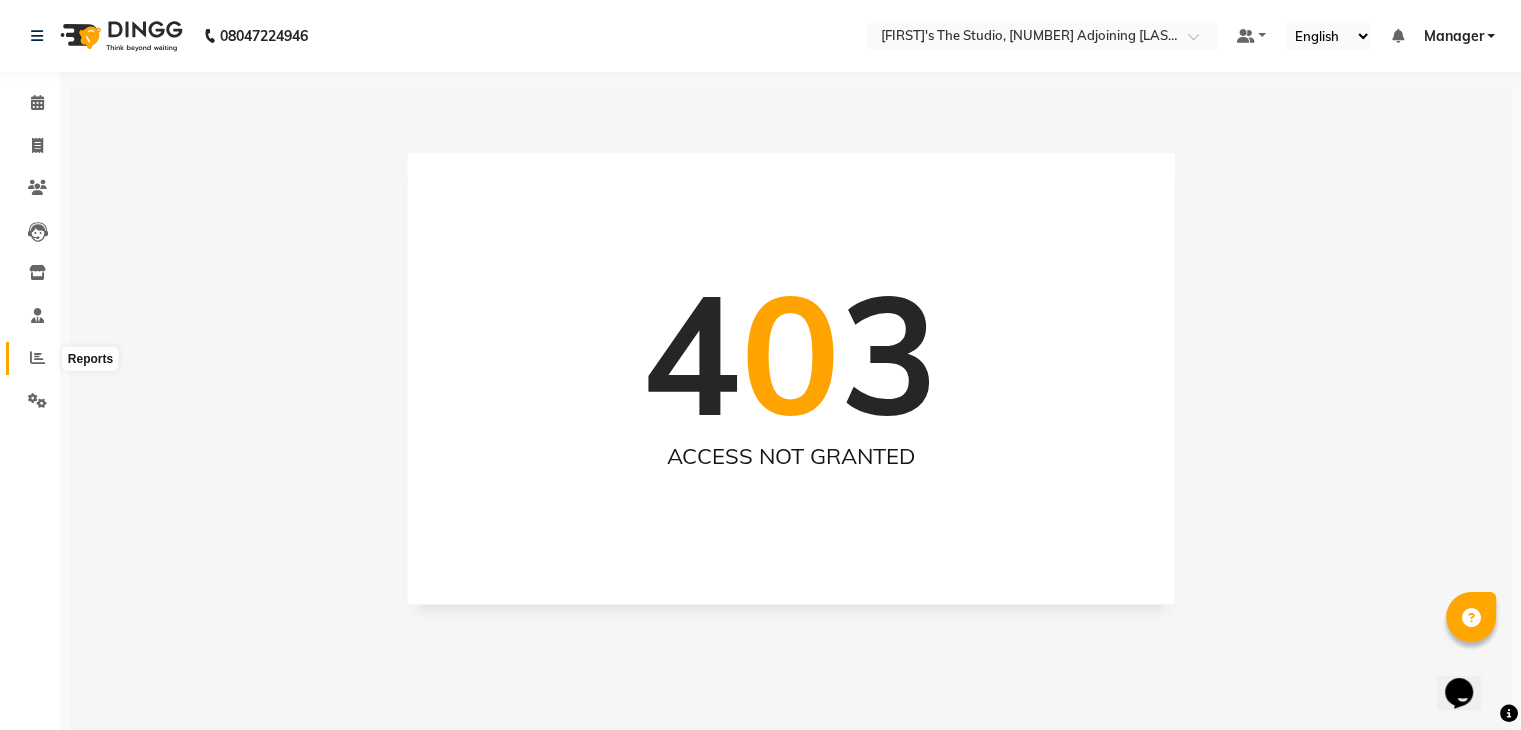 click 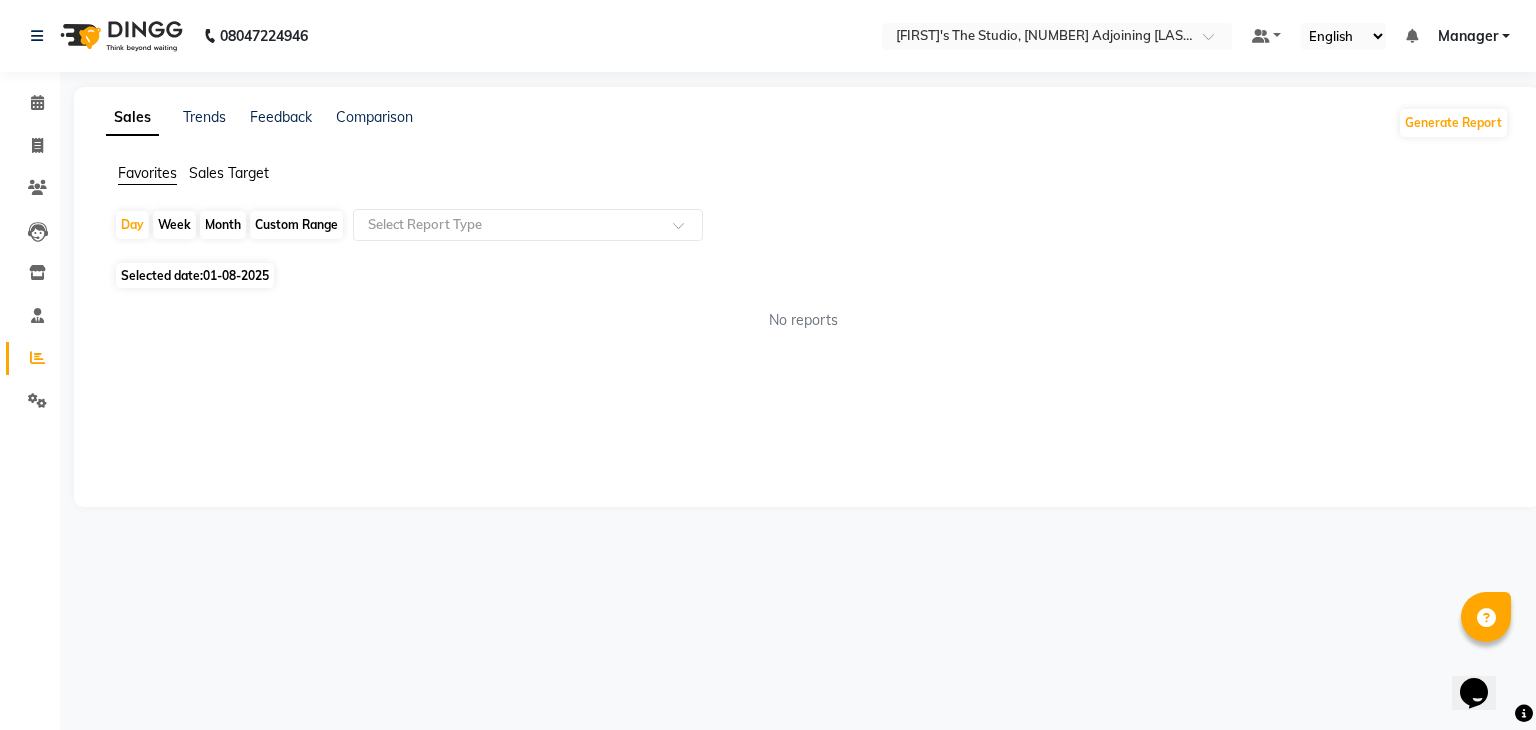 click on "Custom Range" 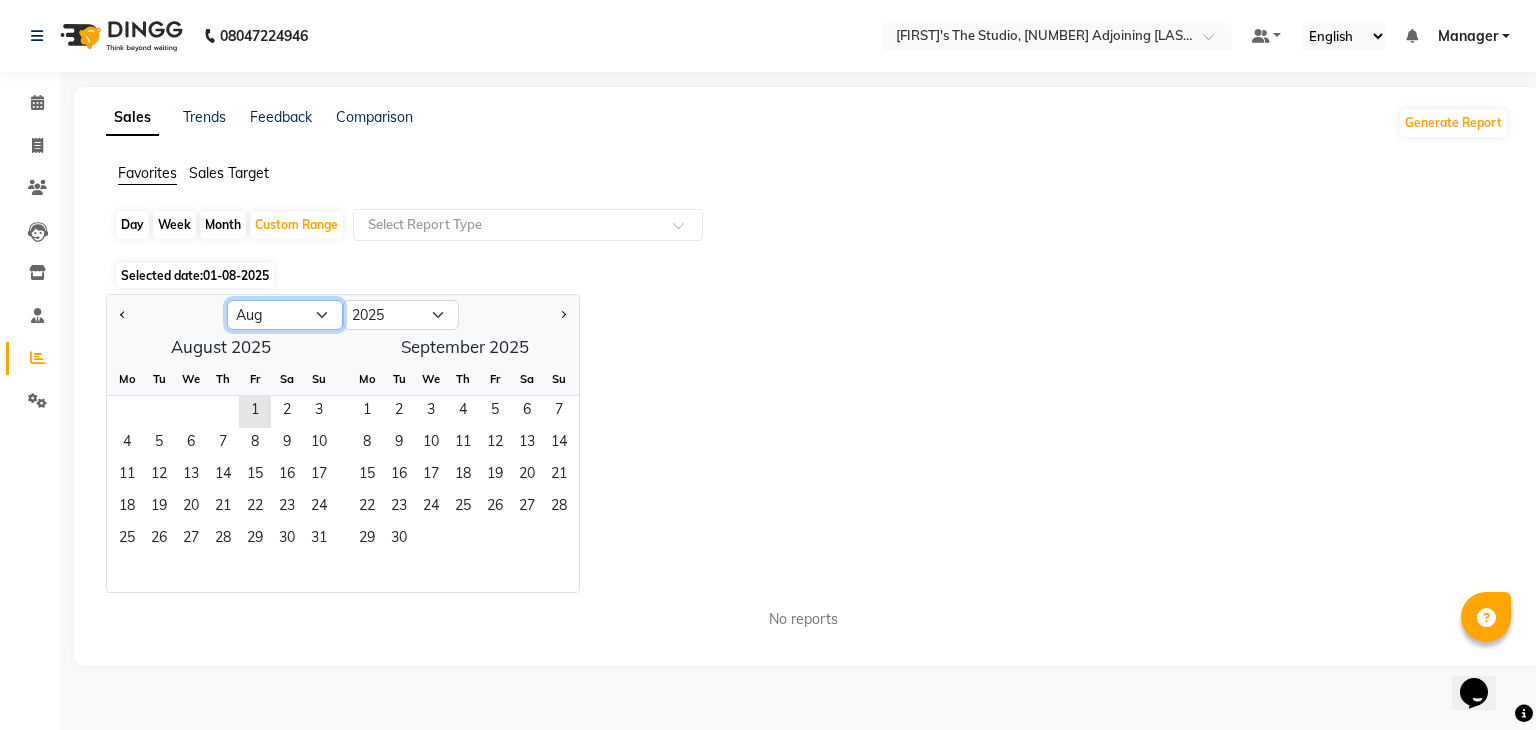 click on "Jan Feb Mar Apr May Jun Jul Aug Sep Oct Nov Dec" 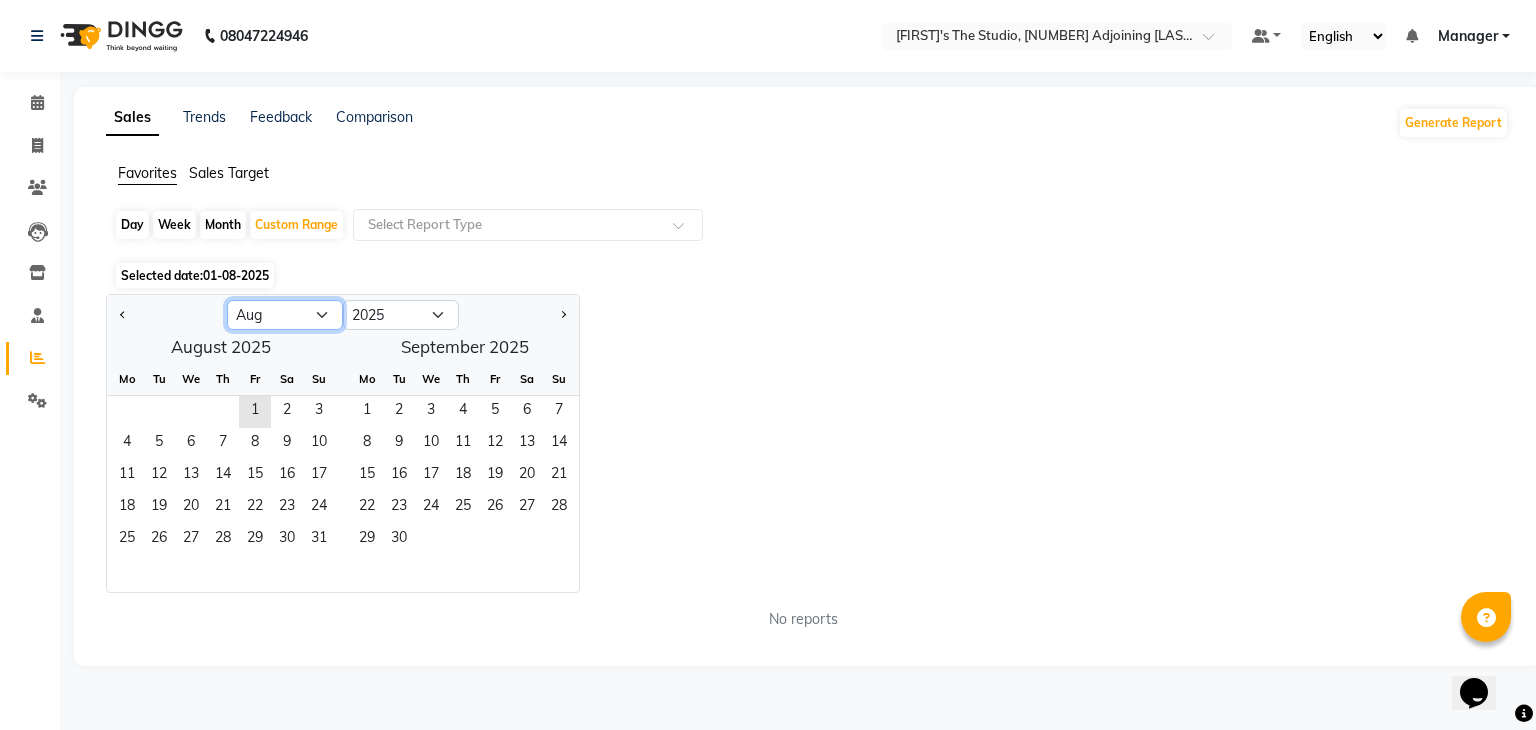 select on "7" 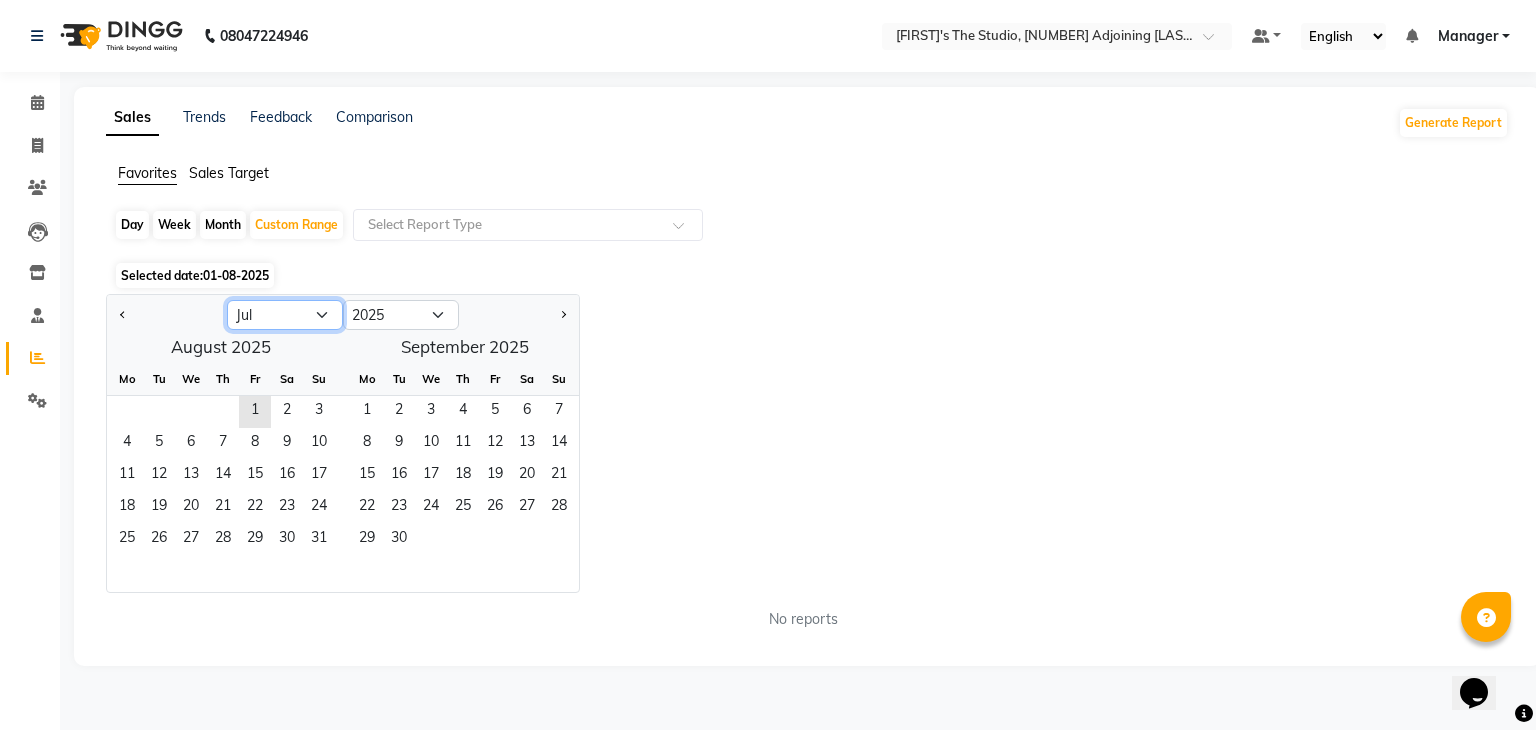 click on "Jan Feb Mar Apr May Jun Jul Aug Sep Oct Nov Dec" 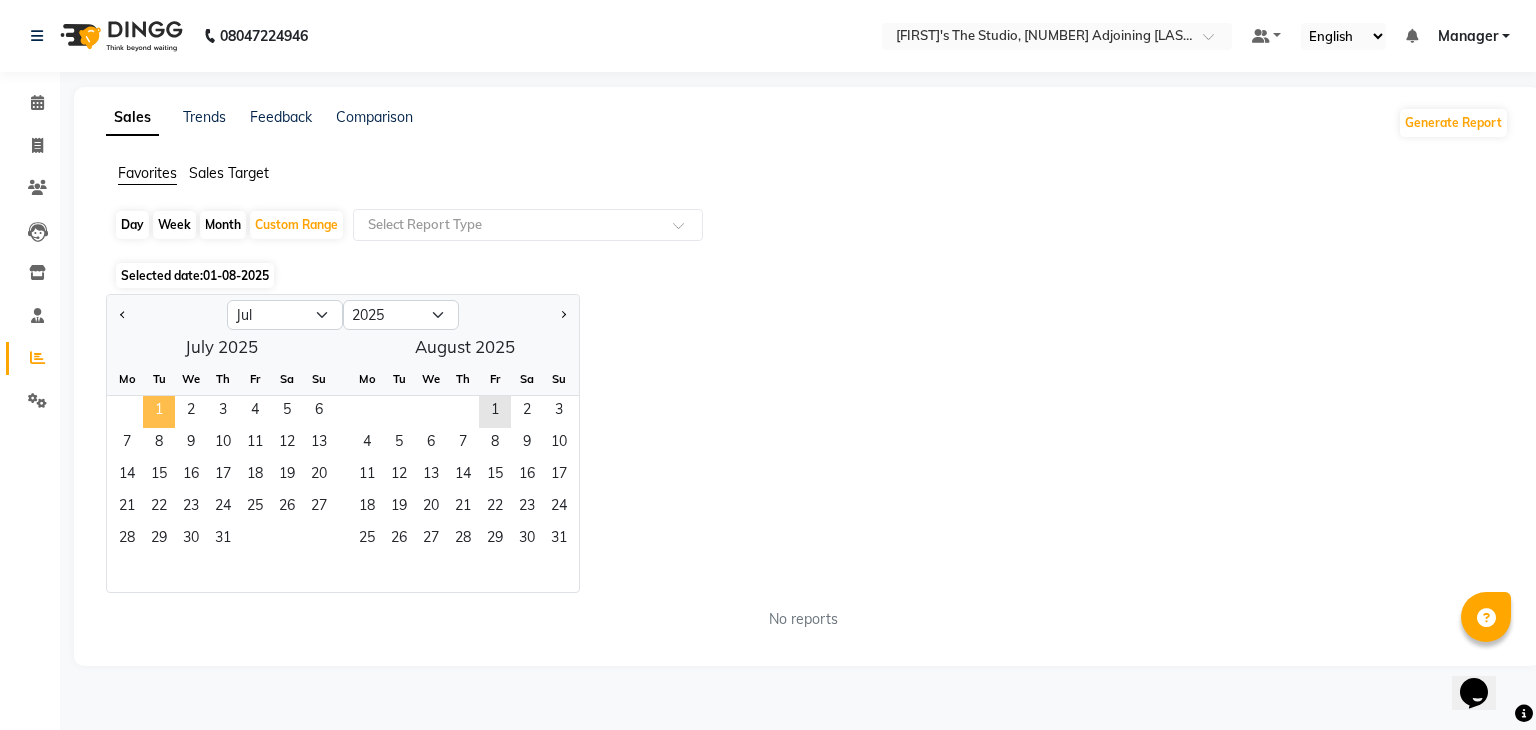click on "1" 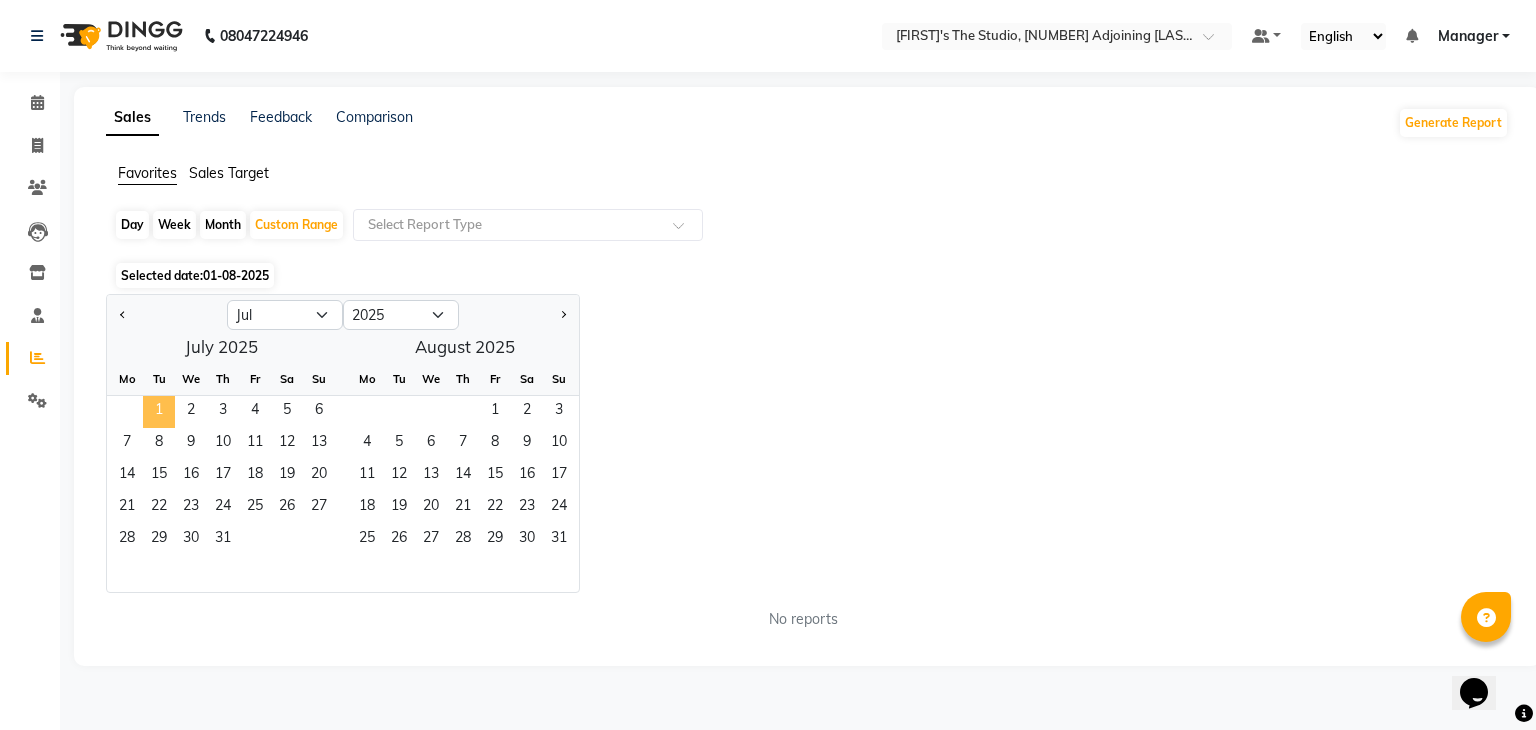 click on "1" 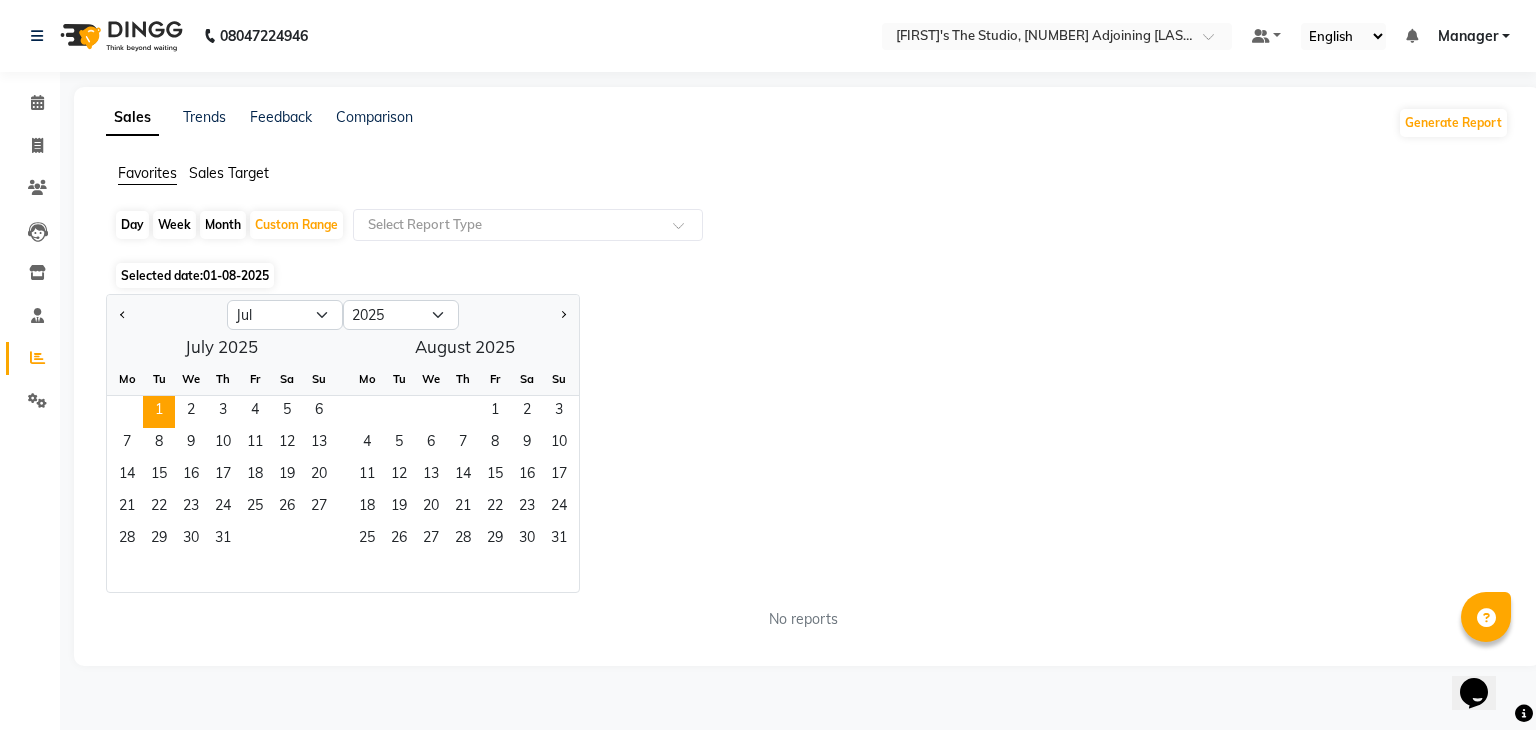 click on "[MONTH] [YEAR]  Mo Tu We Th Fr Sa Su  1   2   3   4   5   6   7   8   9   10   11   12   13   14   15   16   17   18   19   20   21   22   23   24   25   26   27   28   29   30   31   [MONTH] [YEAR]  Mo Tu We Th Fr Sa Su  1   2   3   4   5   6   7   8   9   10   11   12   13   14   15   16   17   18   19   20   21   22   23   24   25   26   27   28   29   30   31" 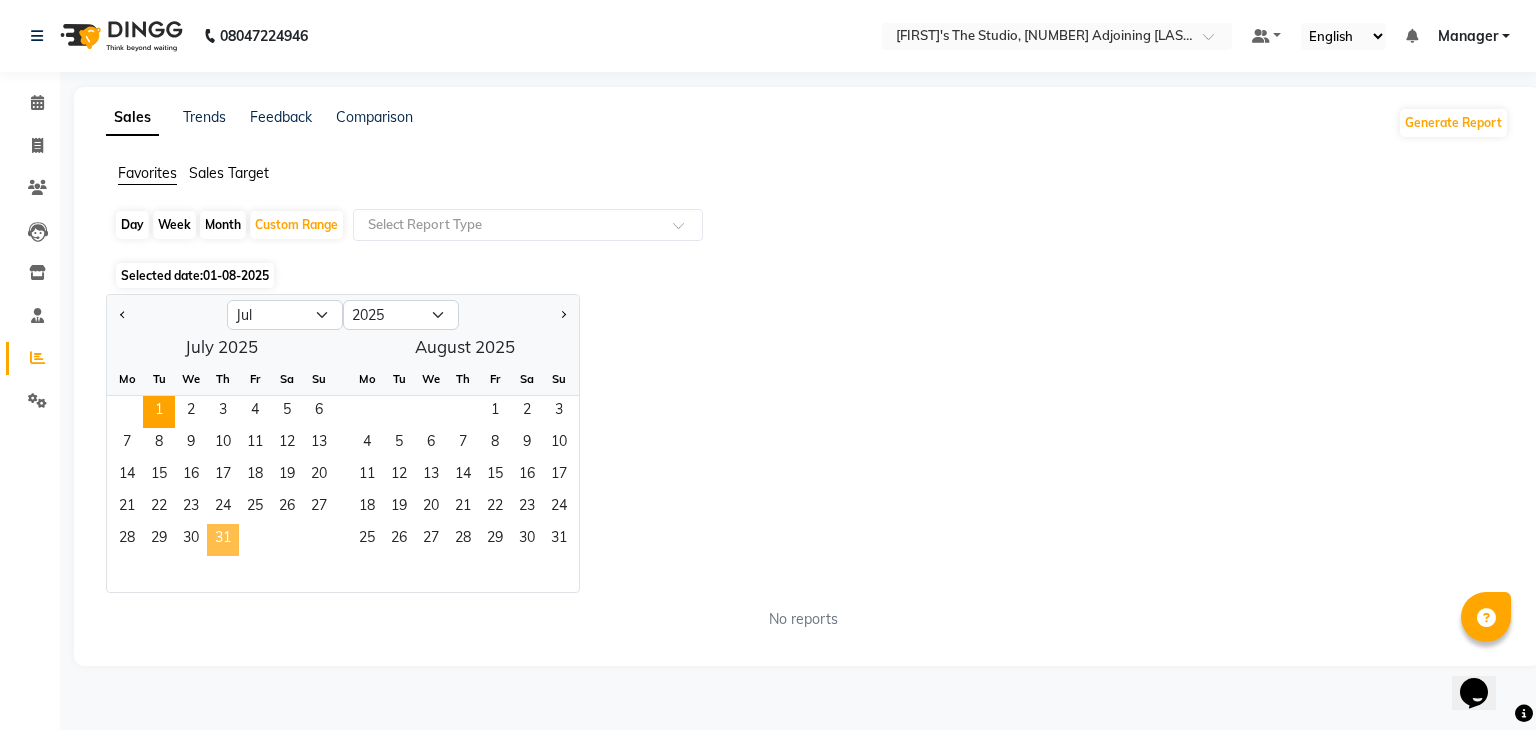 click on "31" 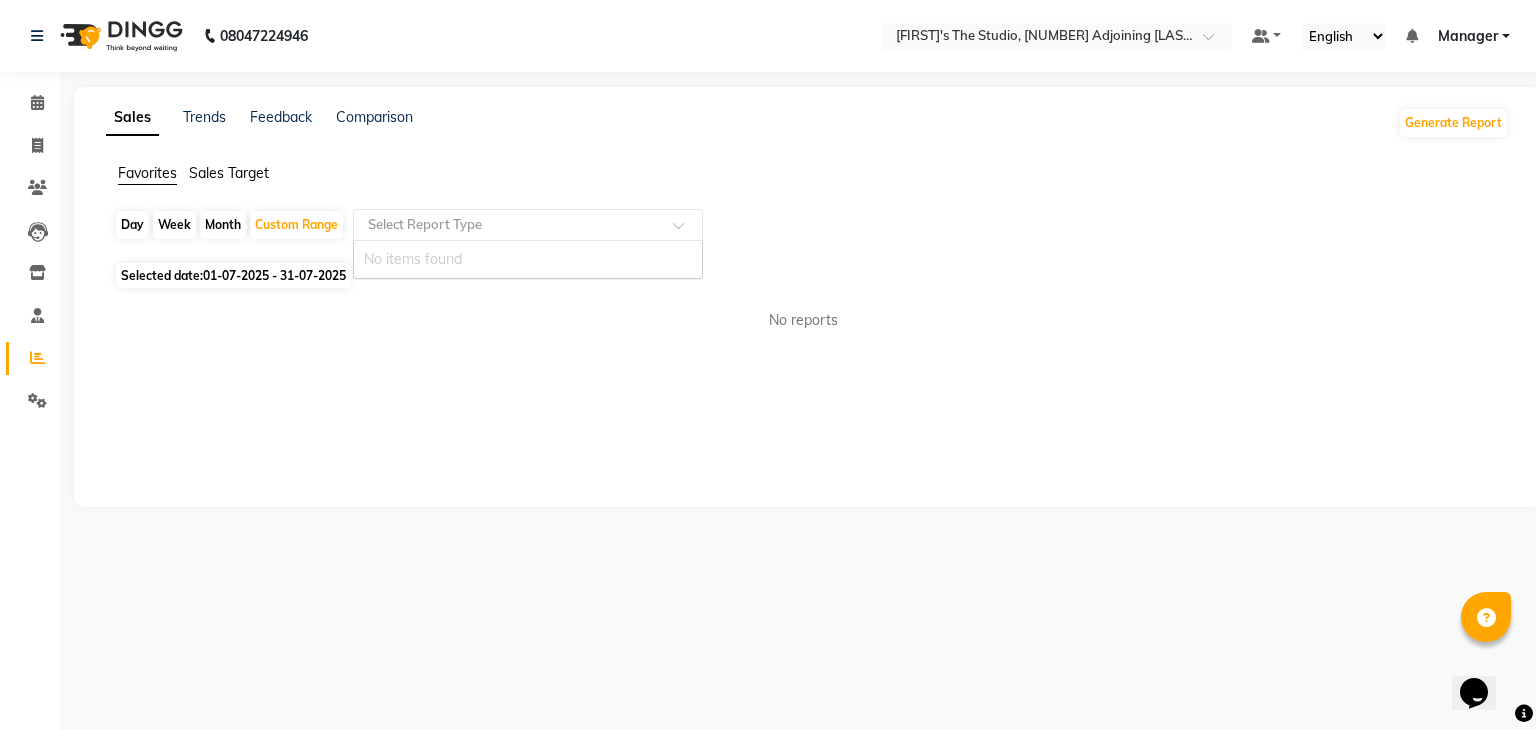 click 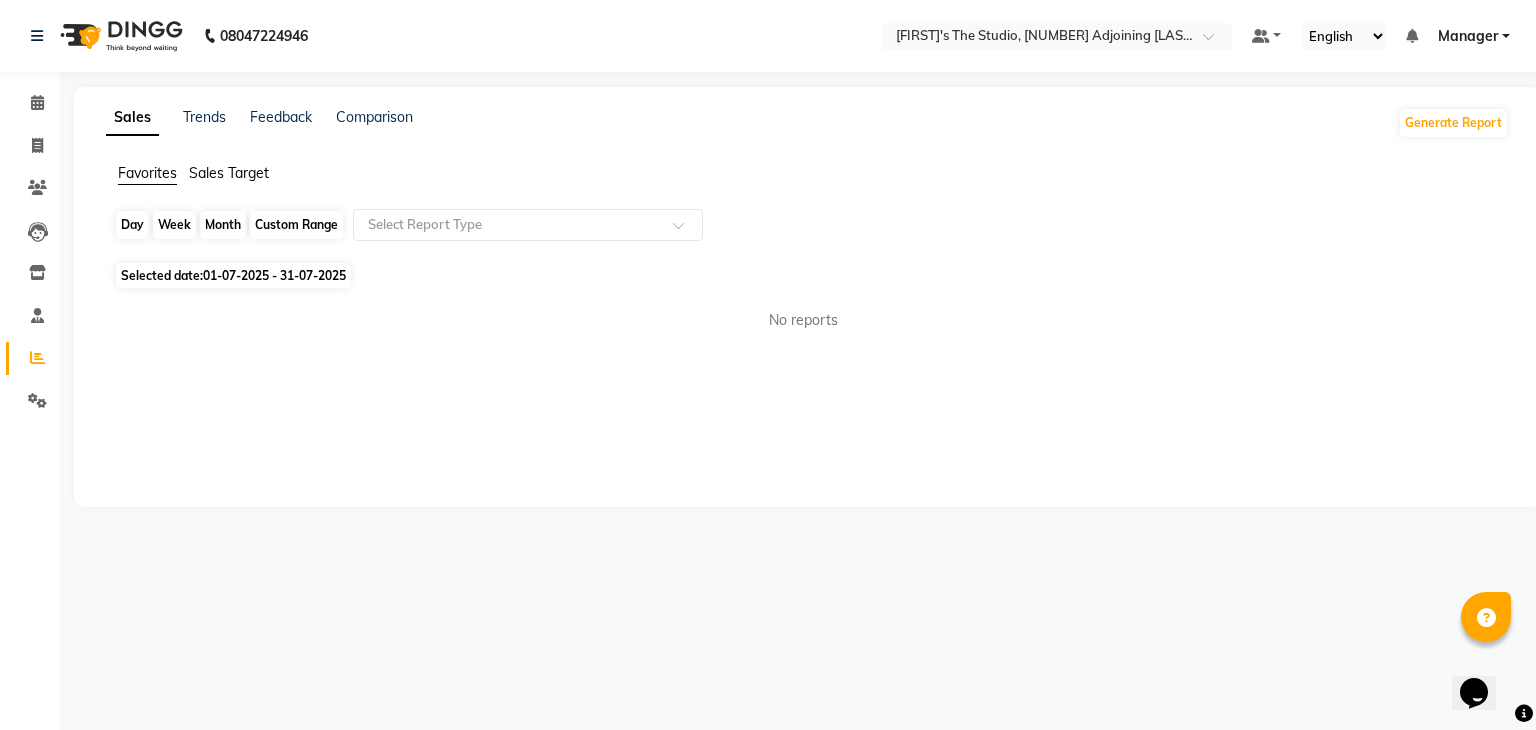 click on "Custom Range" 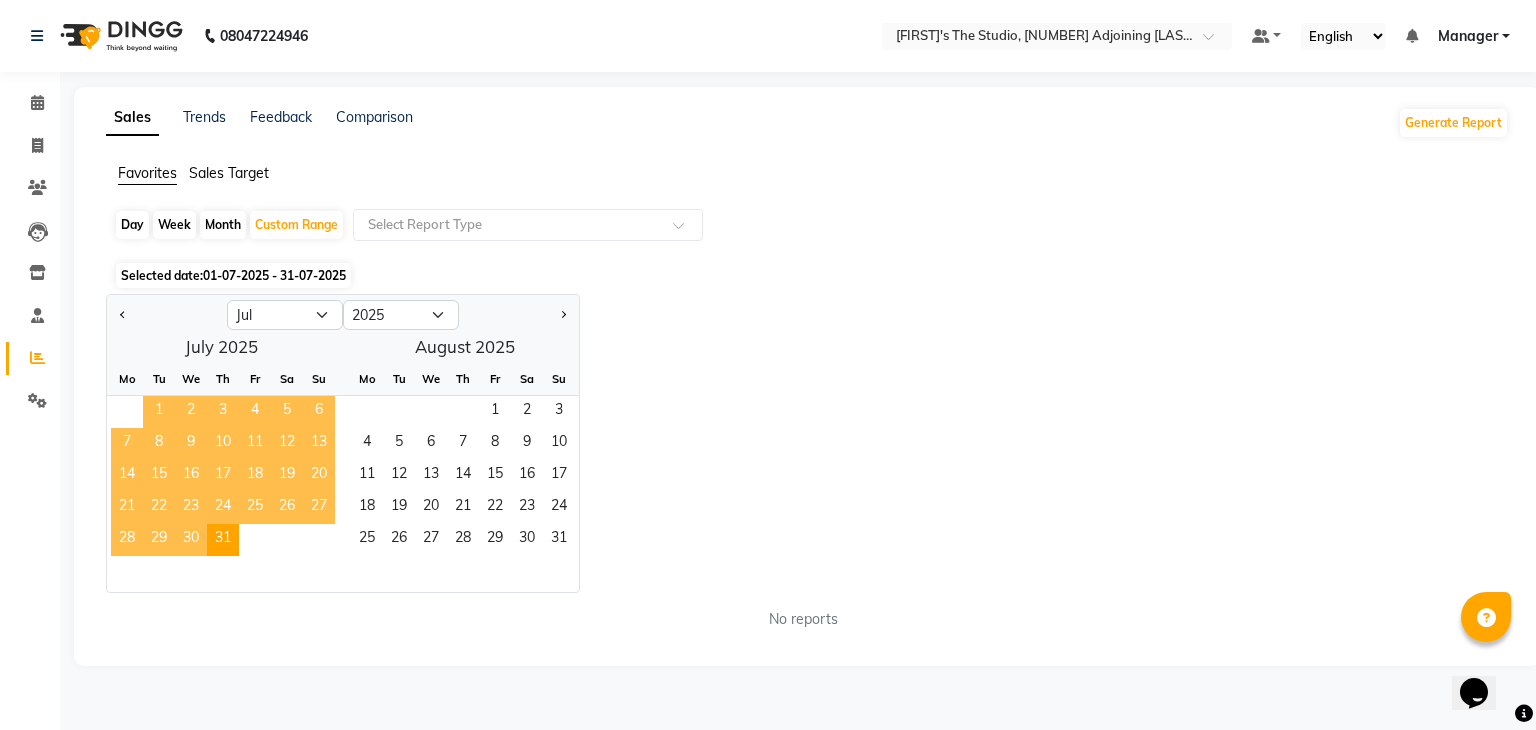 click on "1" 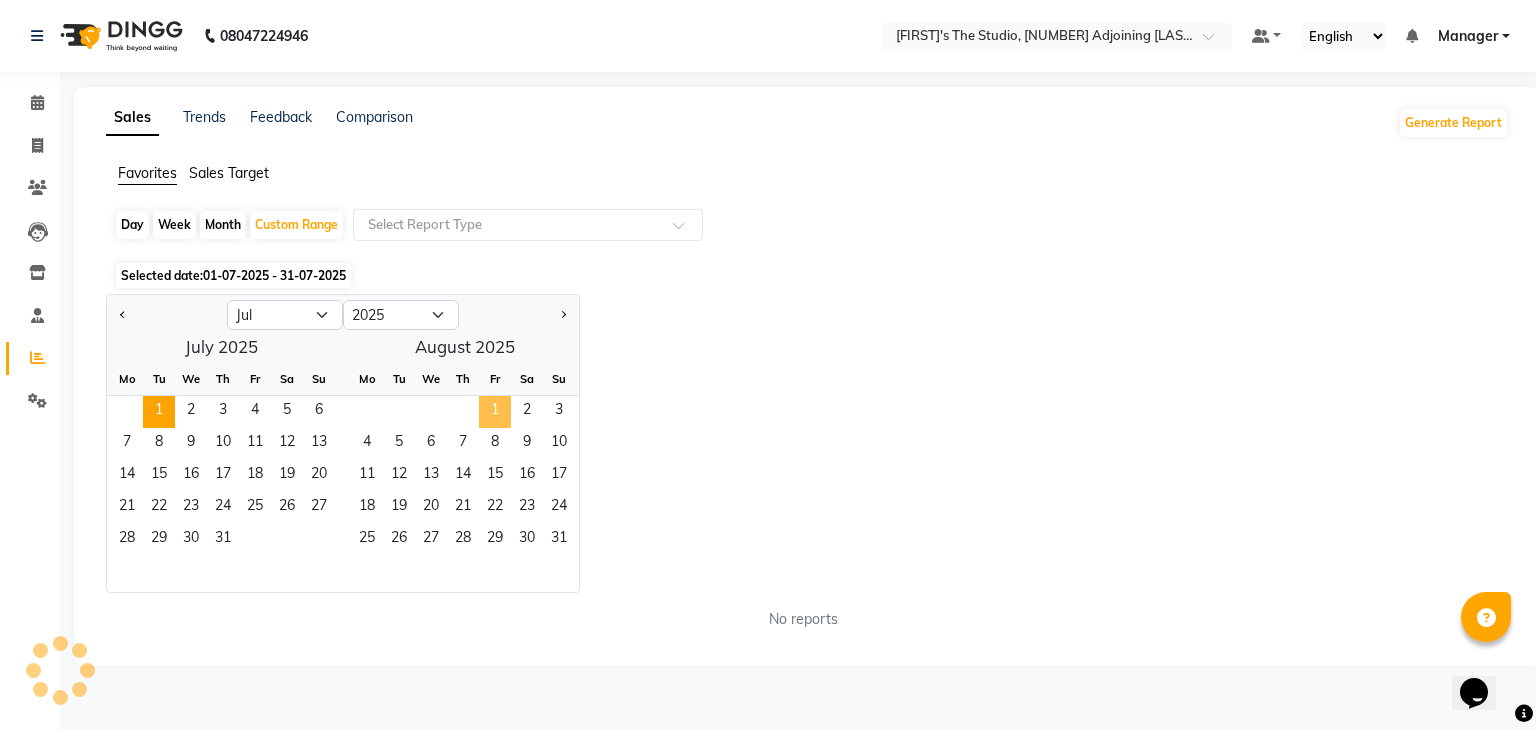 click on "1" 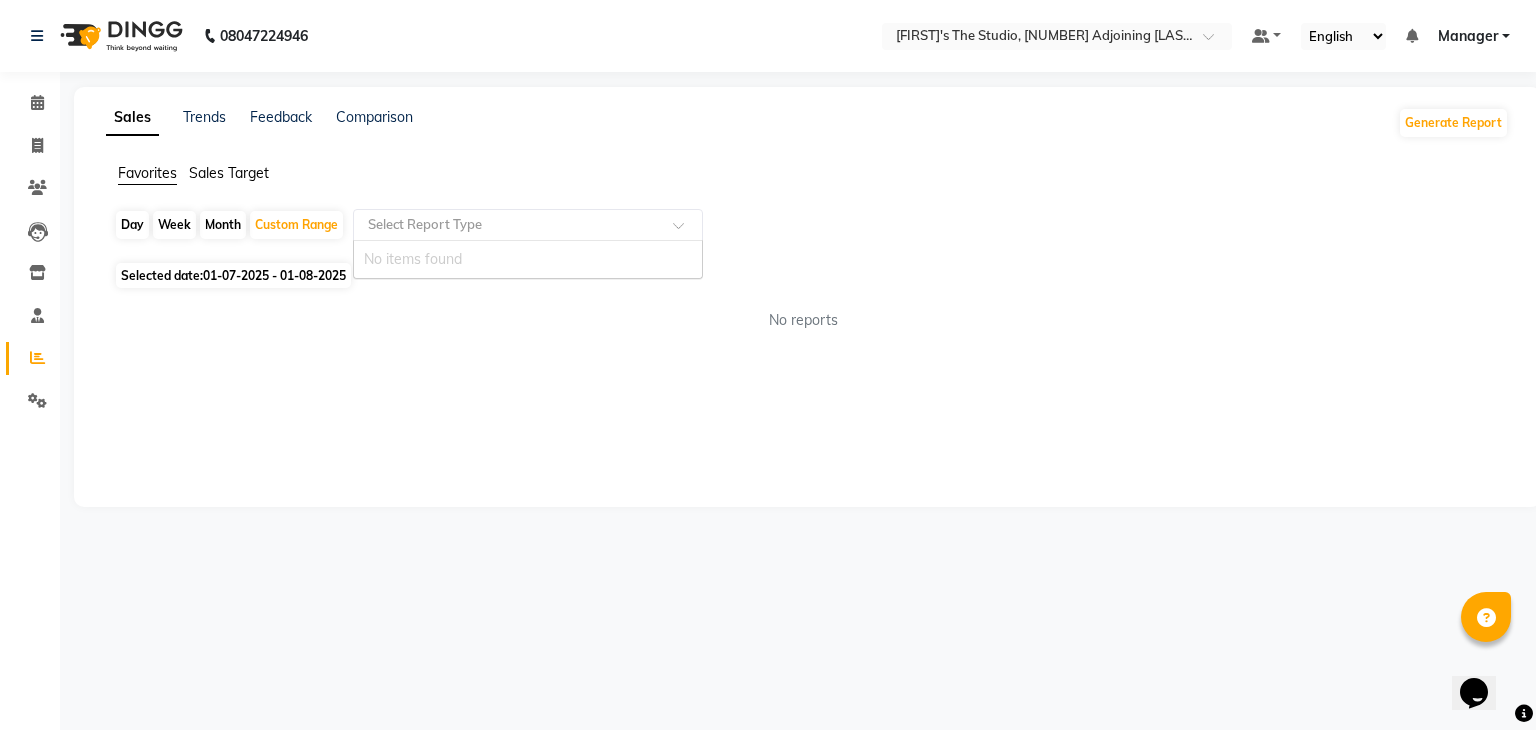 click 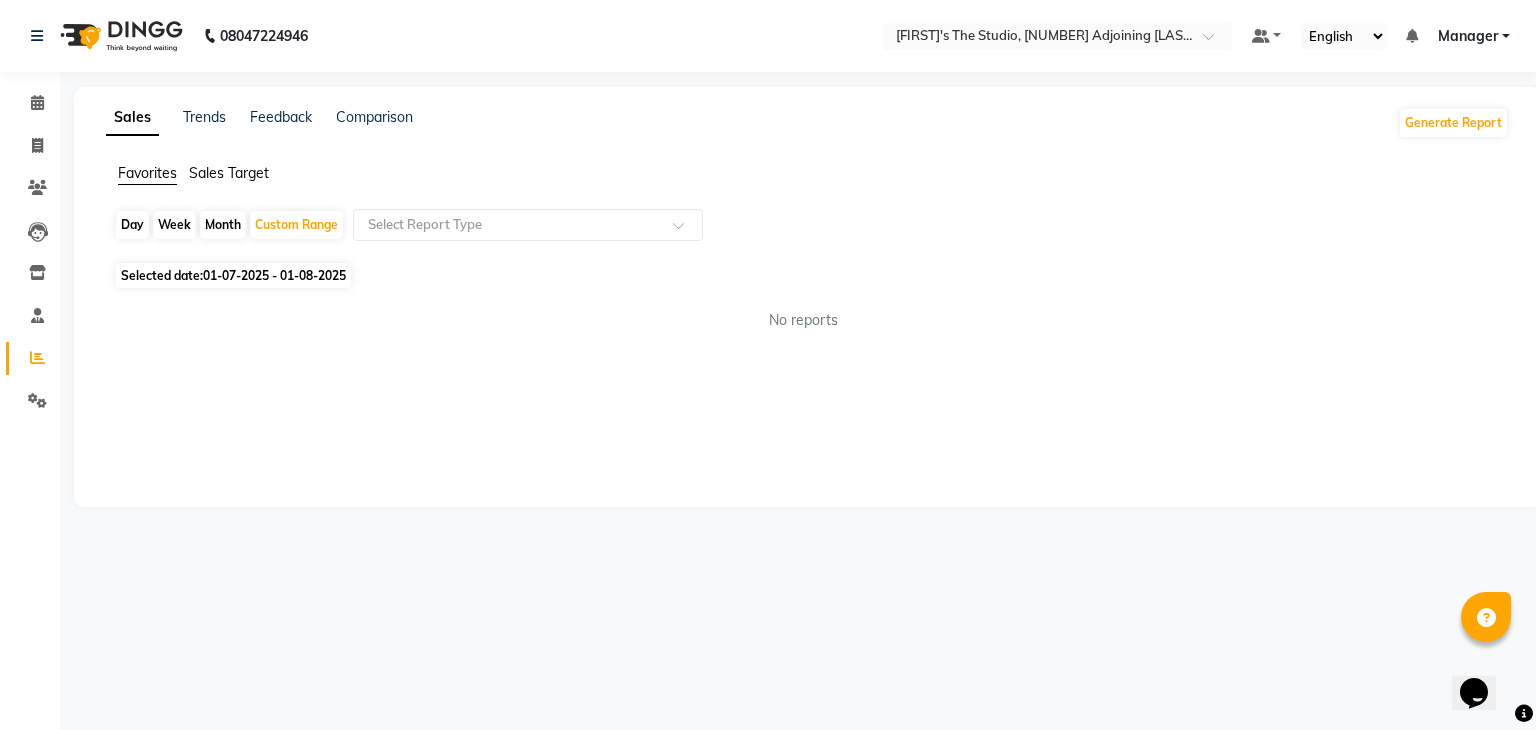 click on "Sales Target" 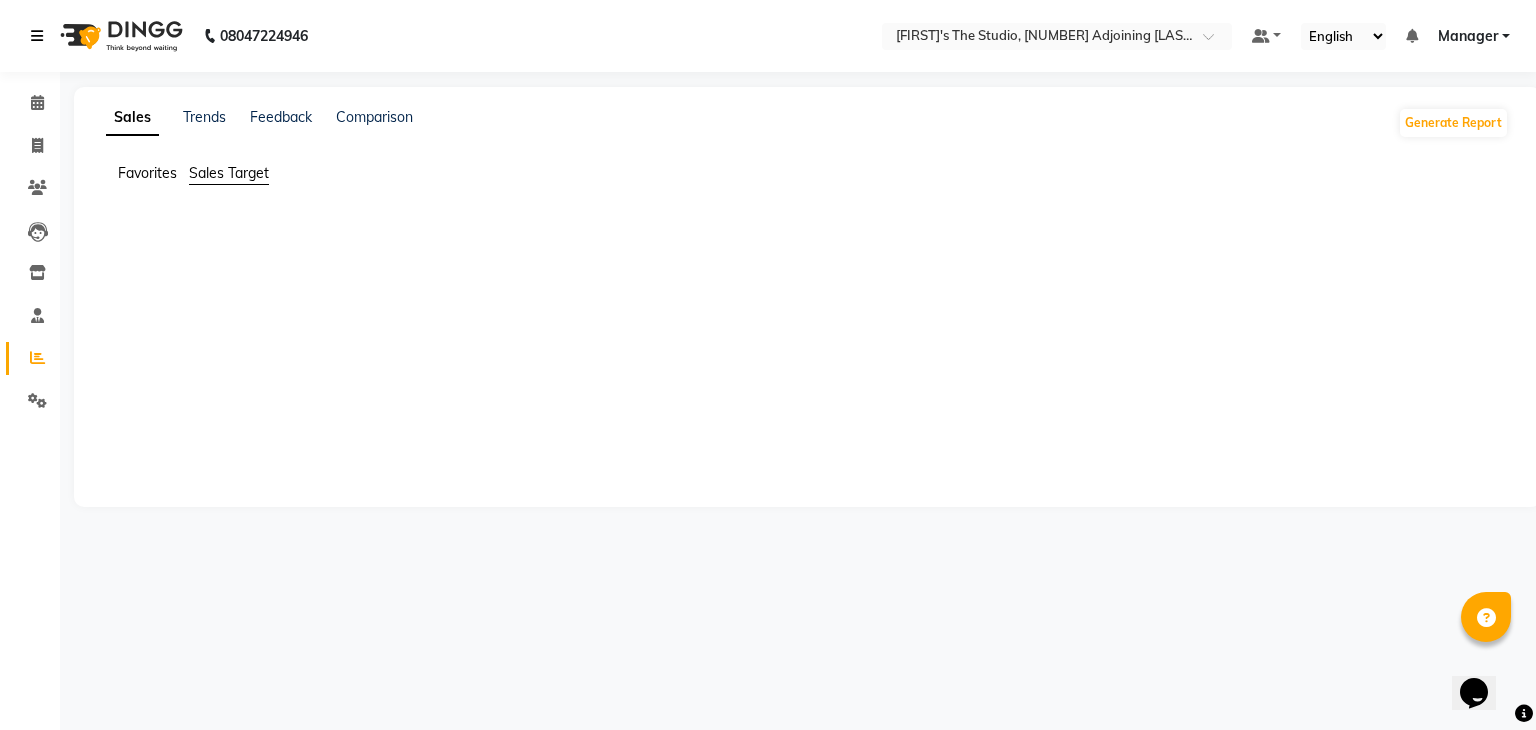 click at bounding box center [37, 36] 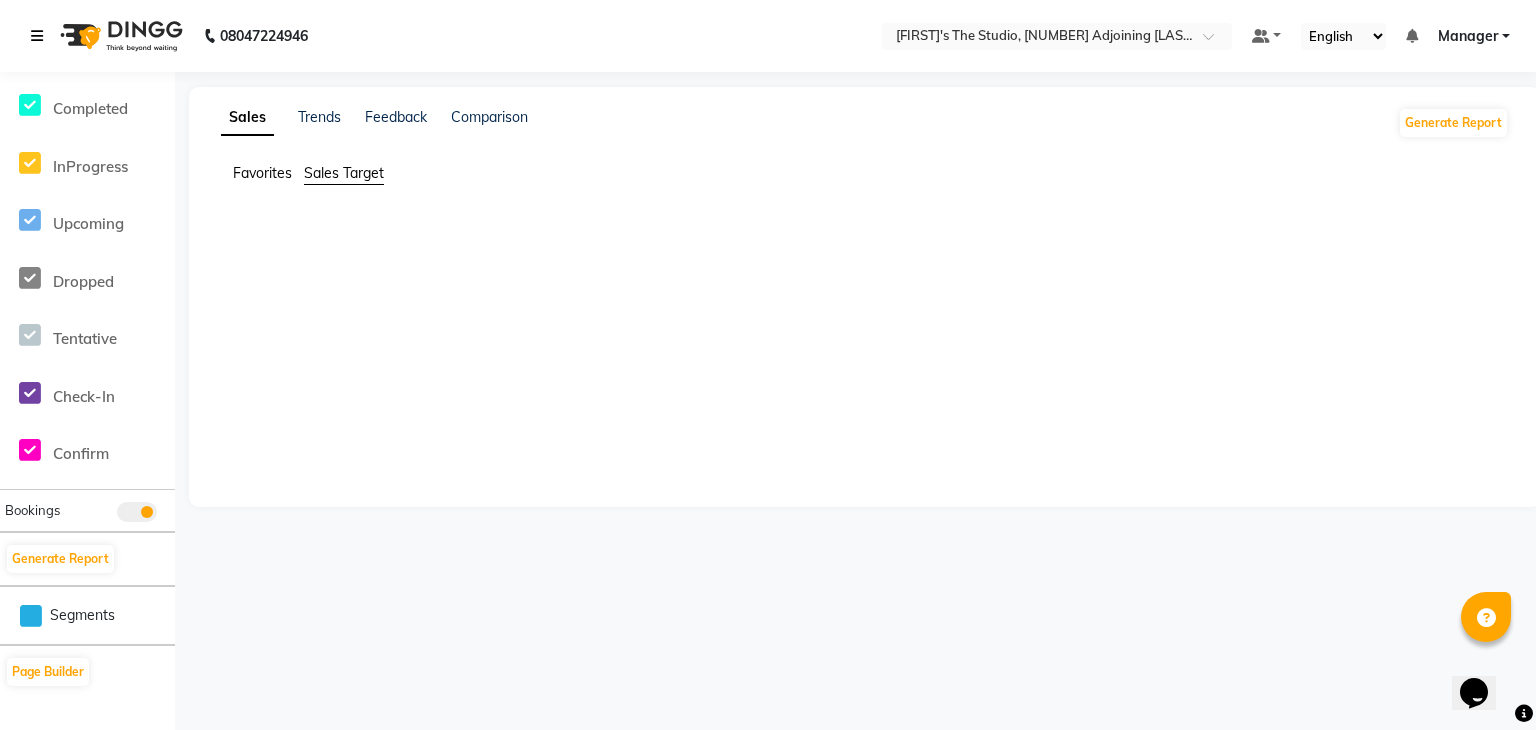scroll, scrollTop: 363, scrollLeft: 0, axis: vertical 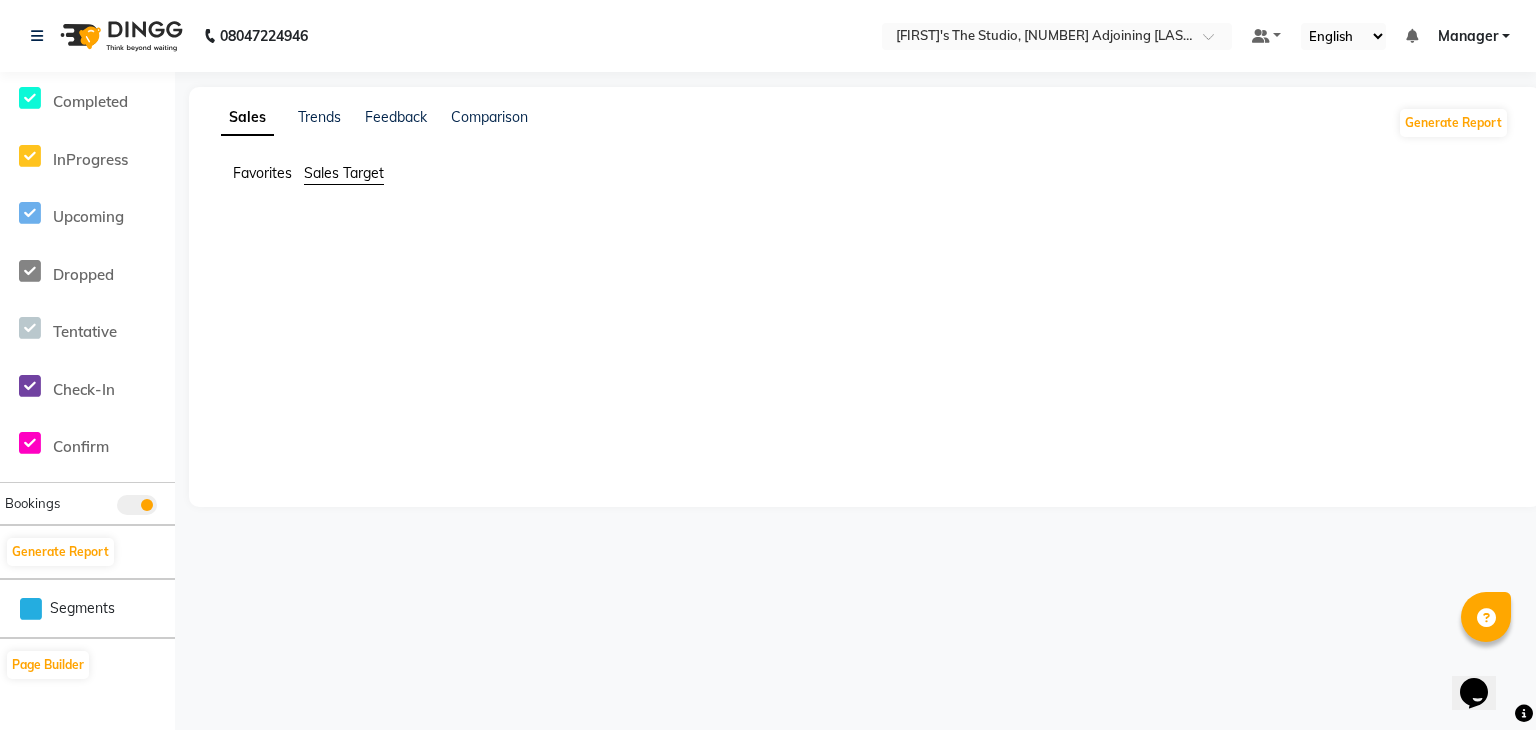 click on "Manager" at bounding box center [1468, 36] 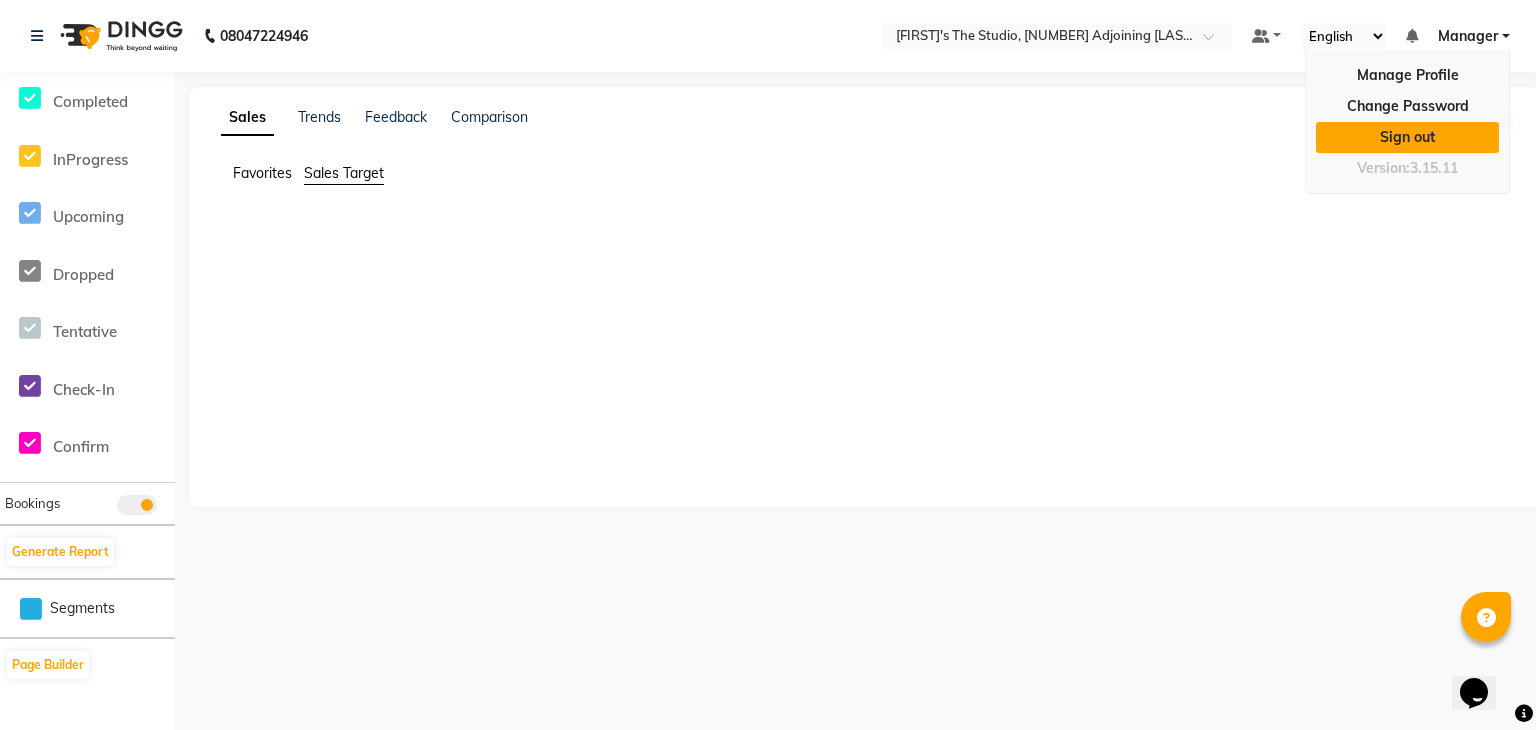 click on "Sign out" at bounding box center (1407, 137) 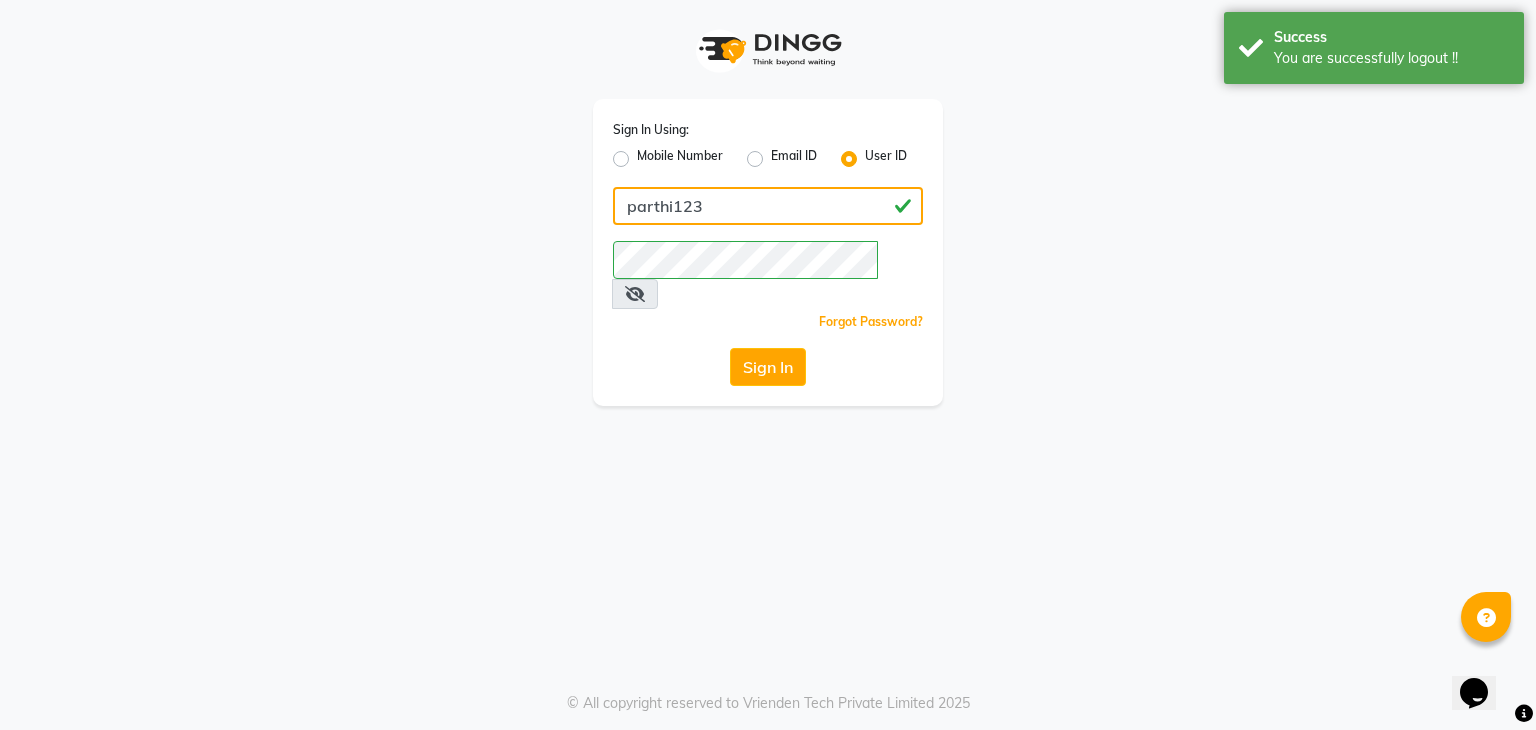 click on "parthi123" 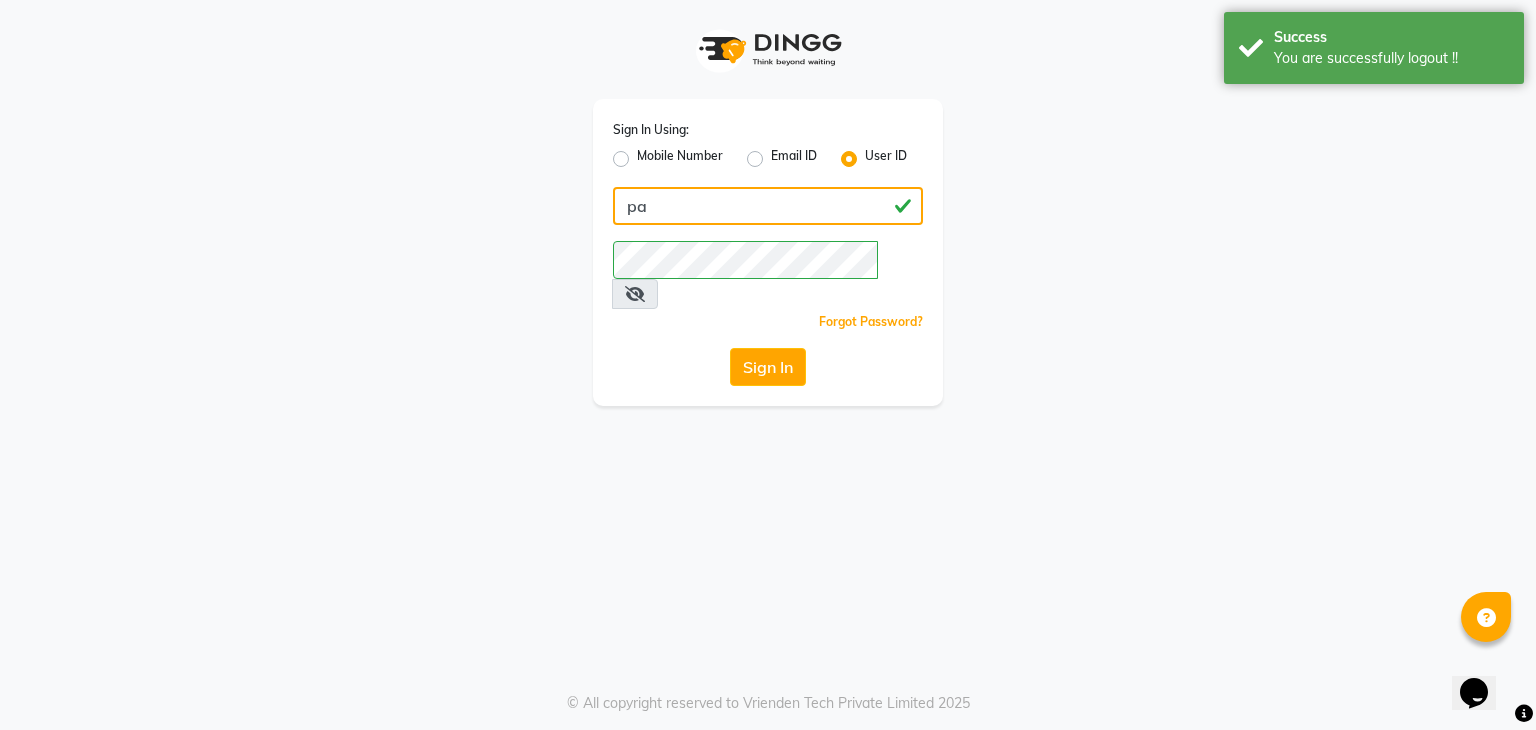type on "p" 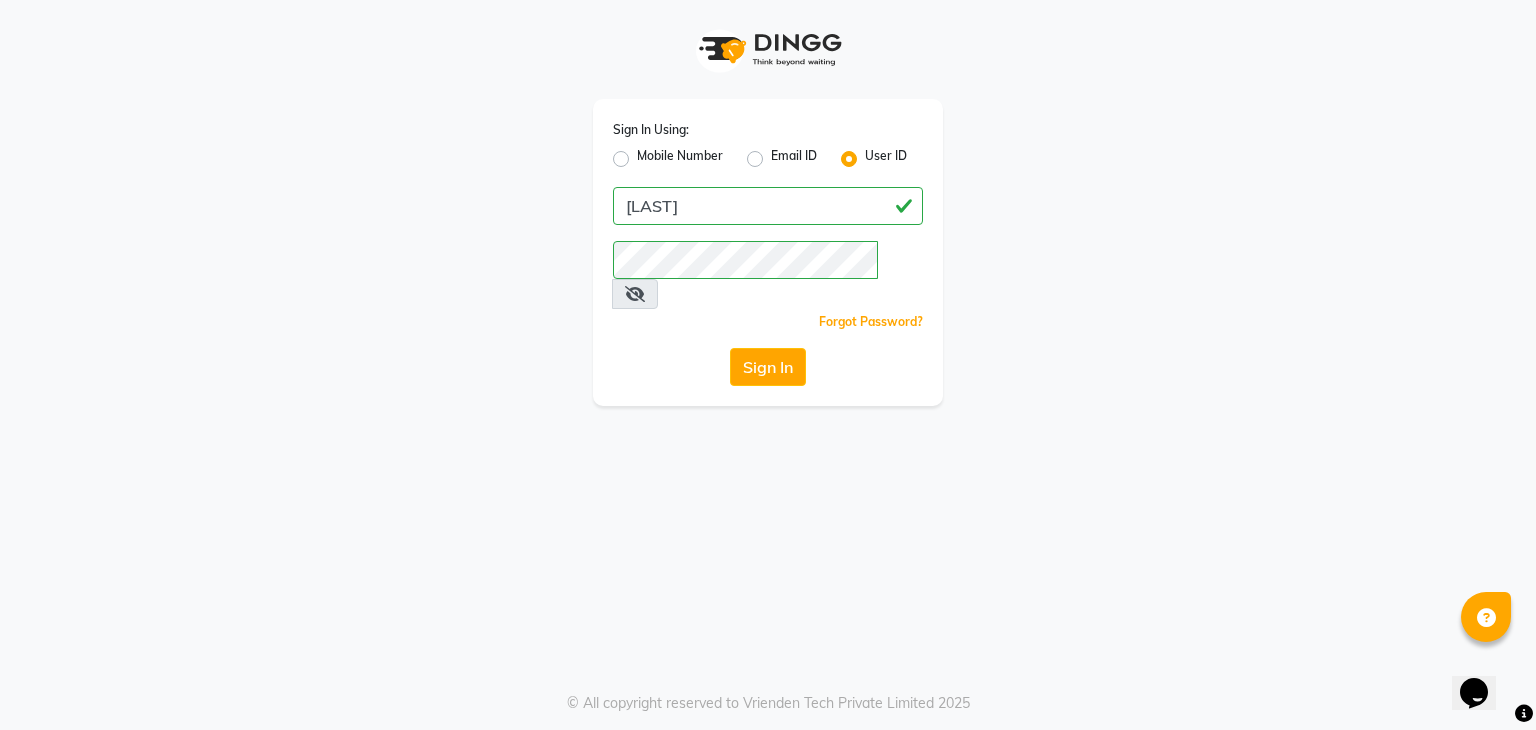 click at bounding box center (635, 294) 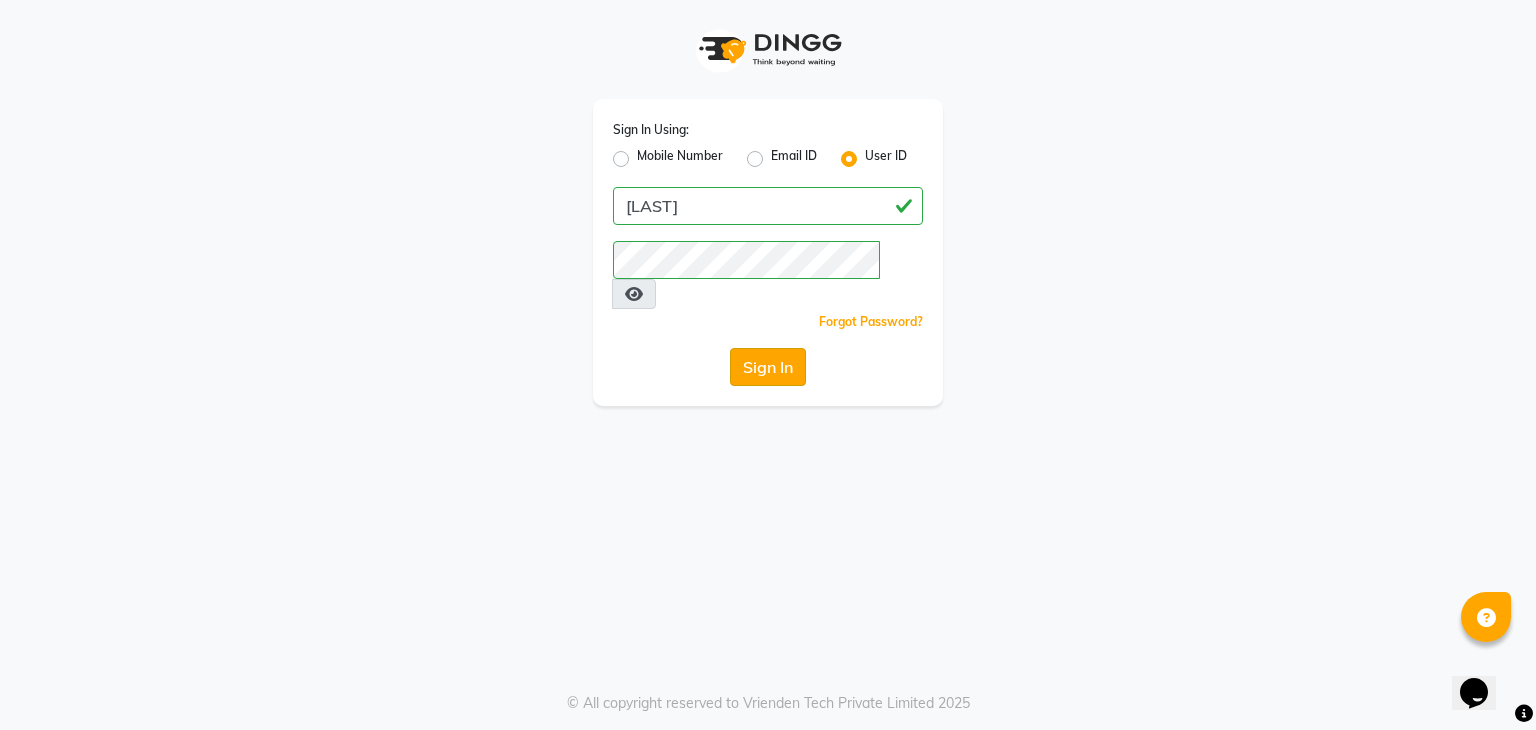 click on "Sign In" 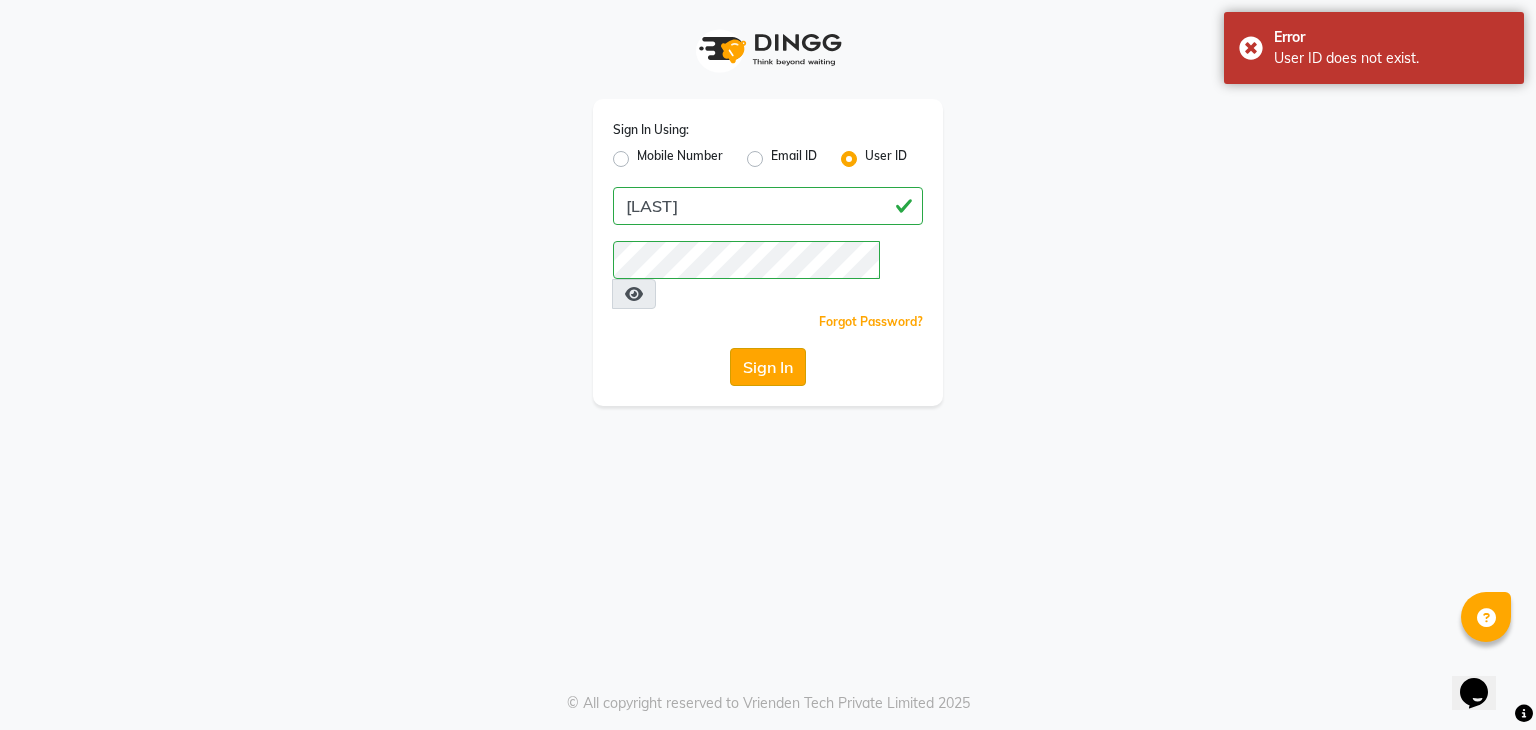 click on "Sign In" 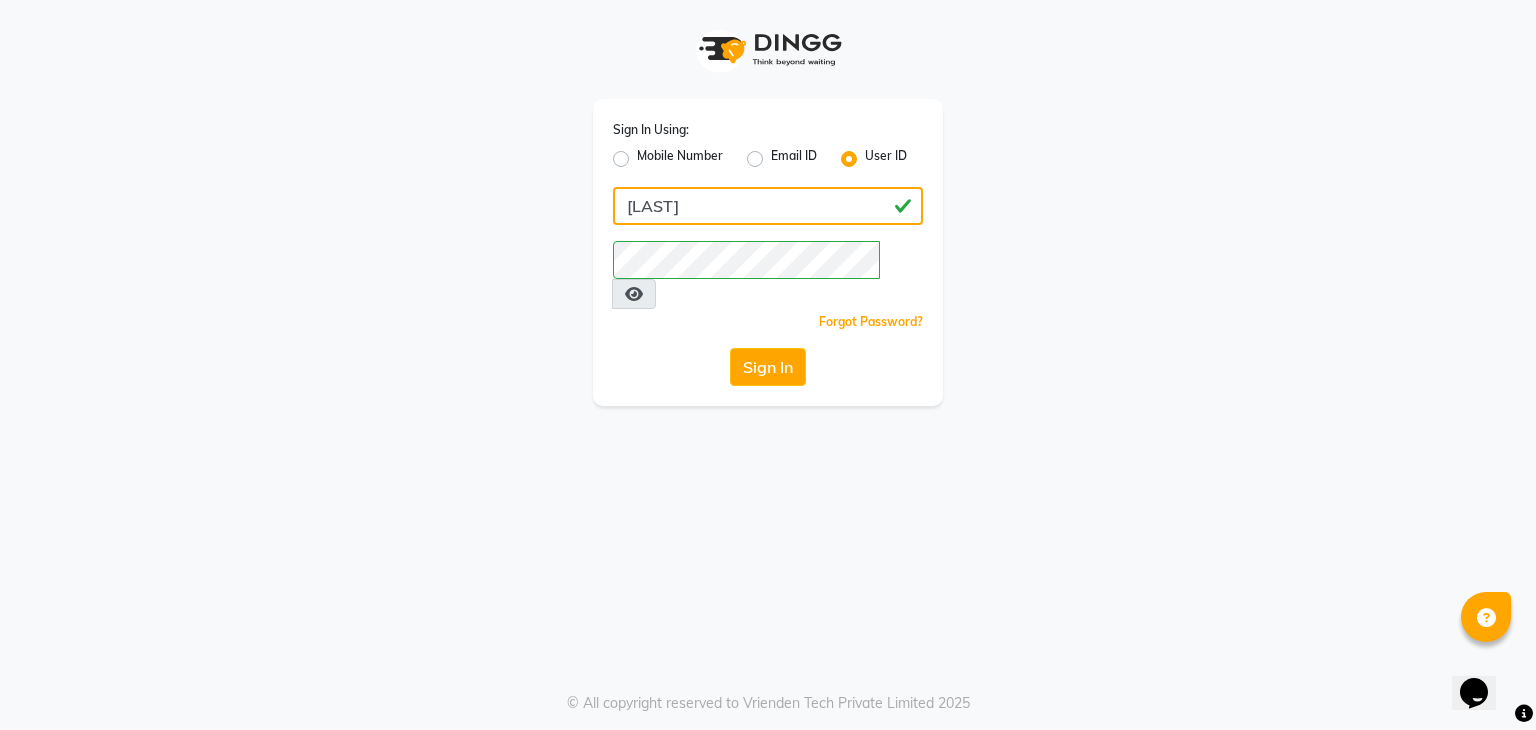 click on "[LAST]" 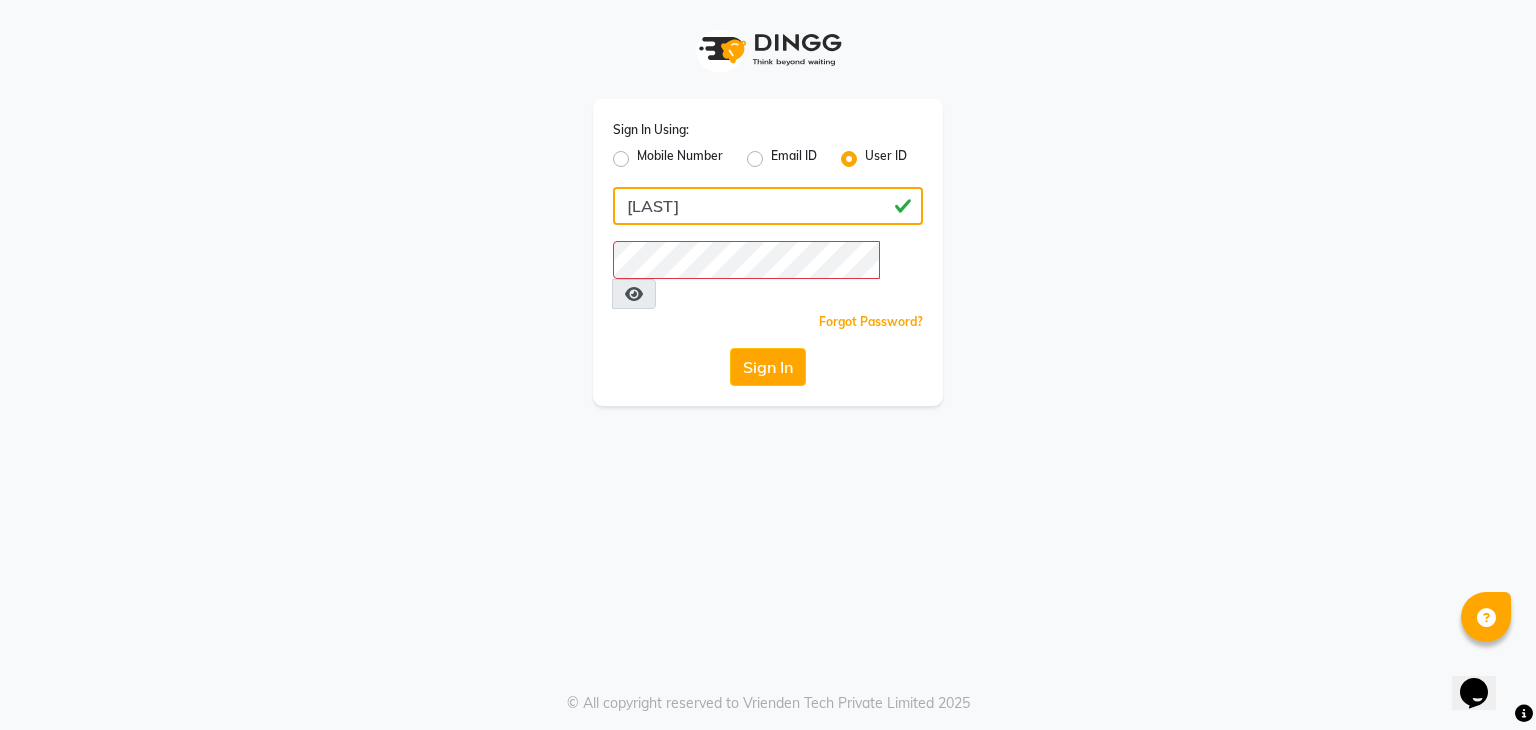 click on "[LAST]" 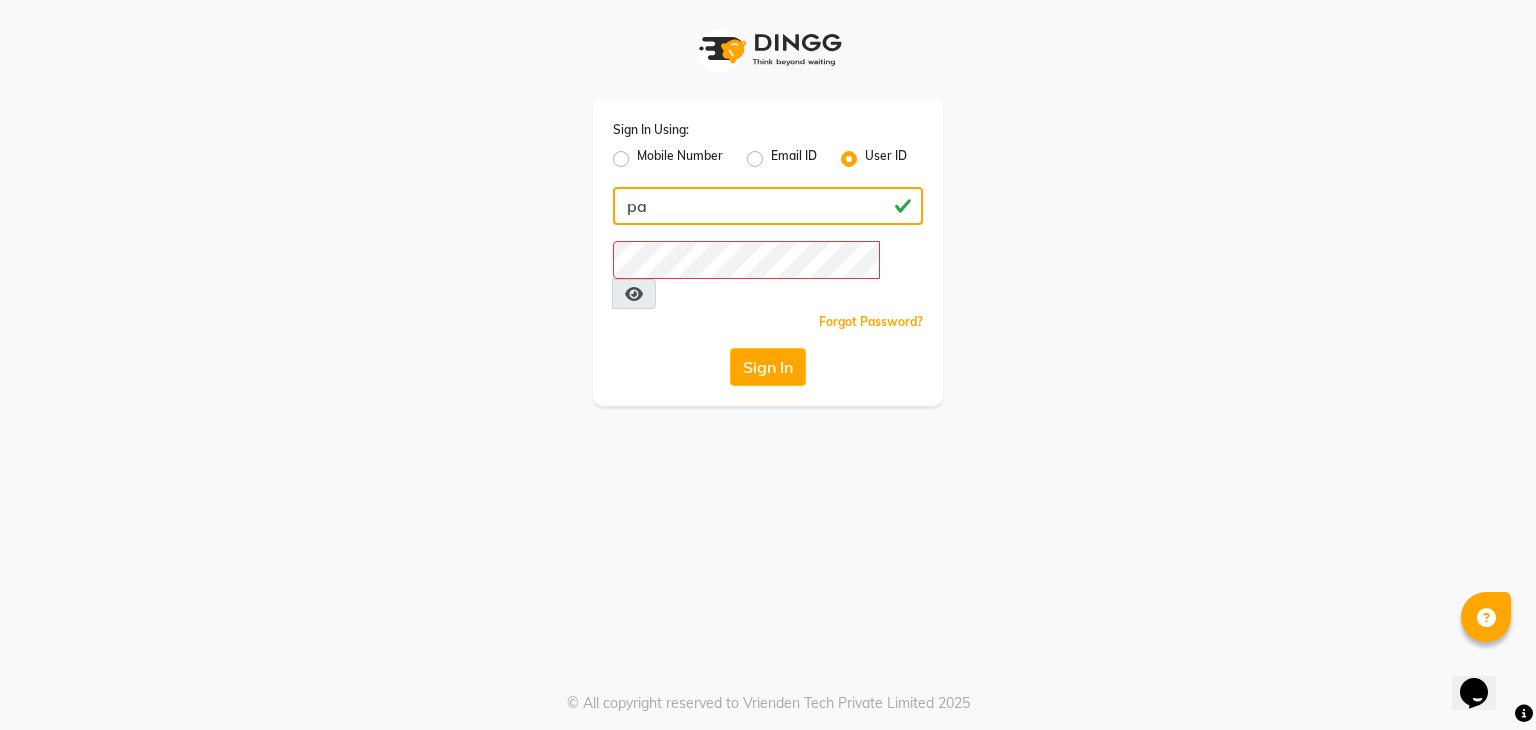 type on "p" 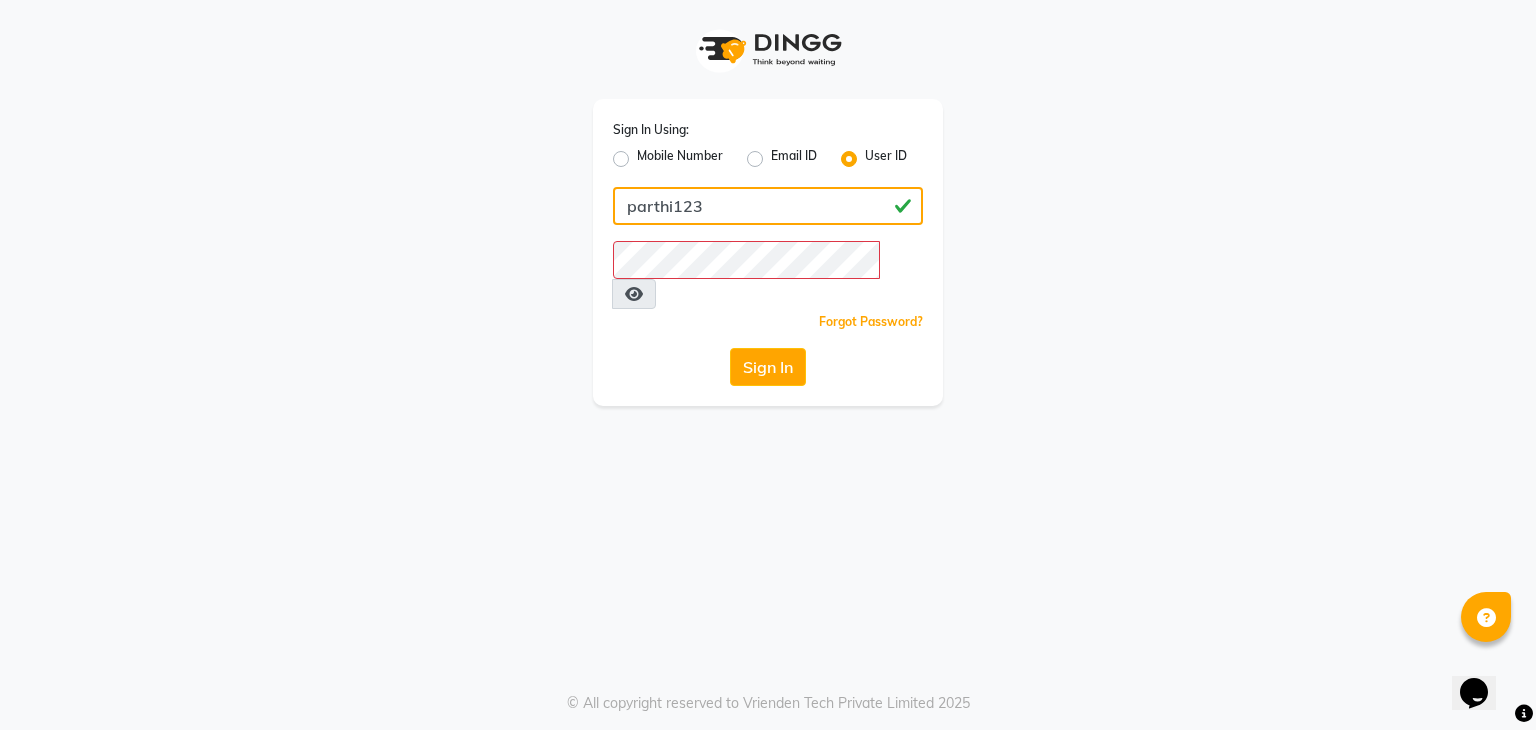 type on "parthi123" 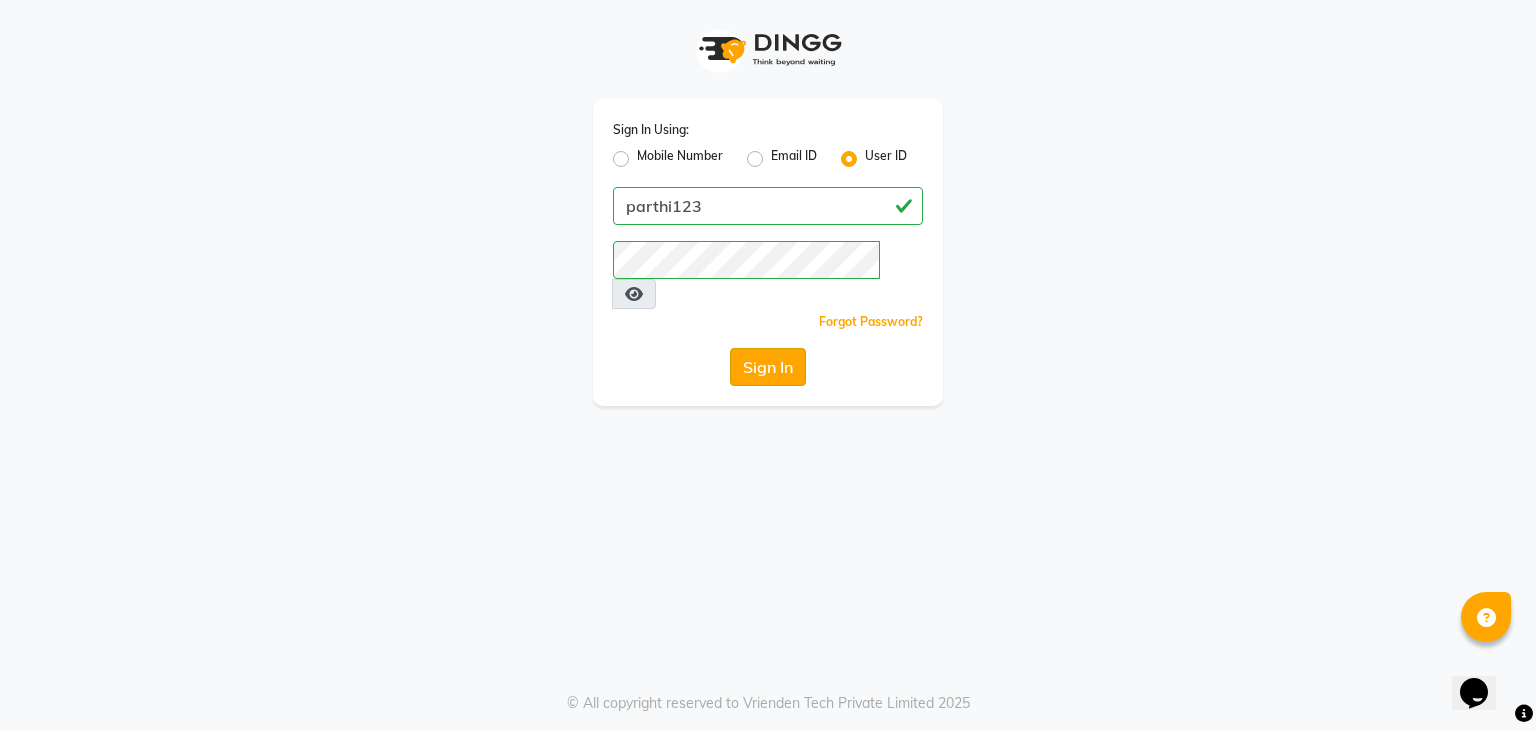 click on "Sign In" 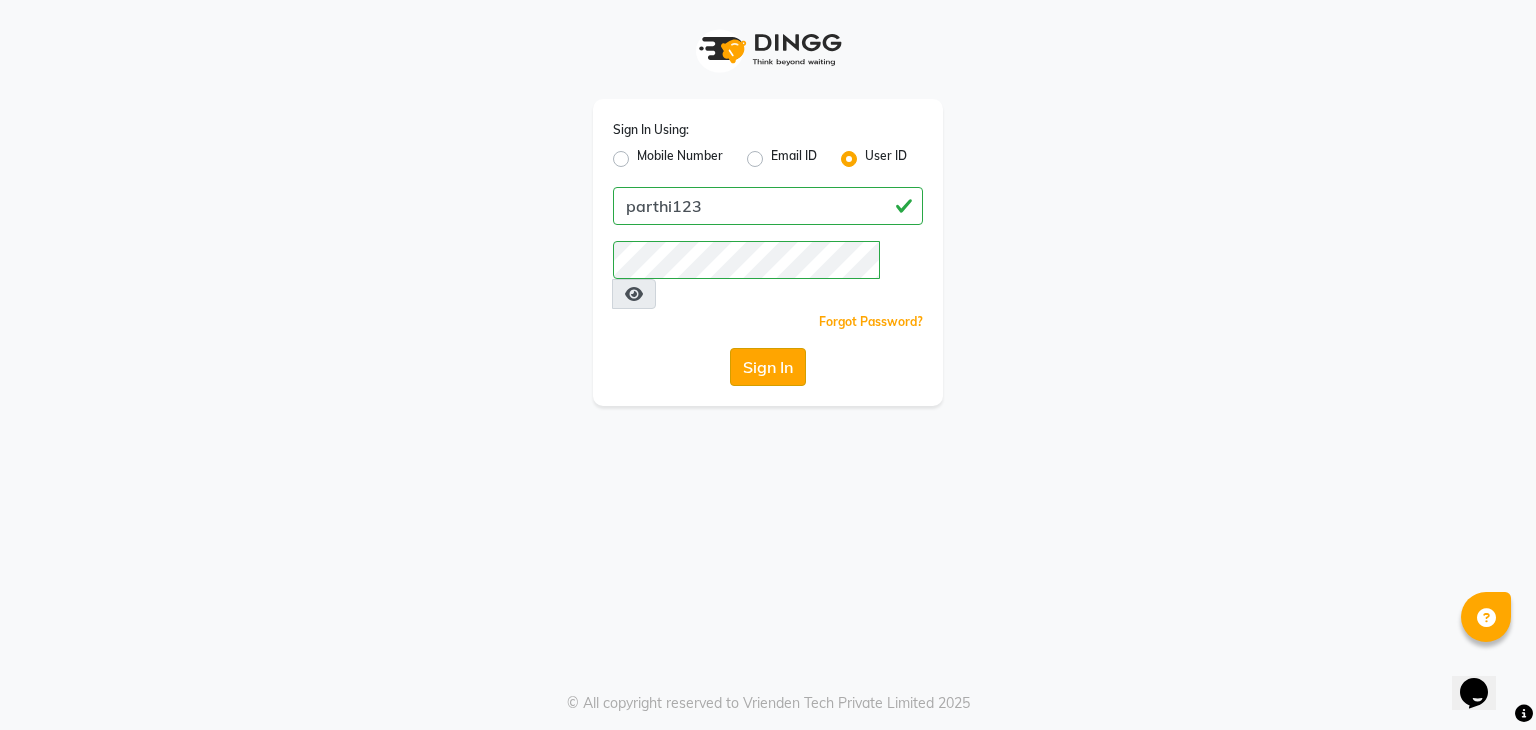 click on "Sign In" 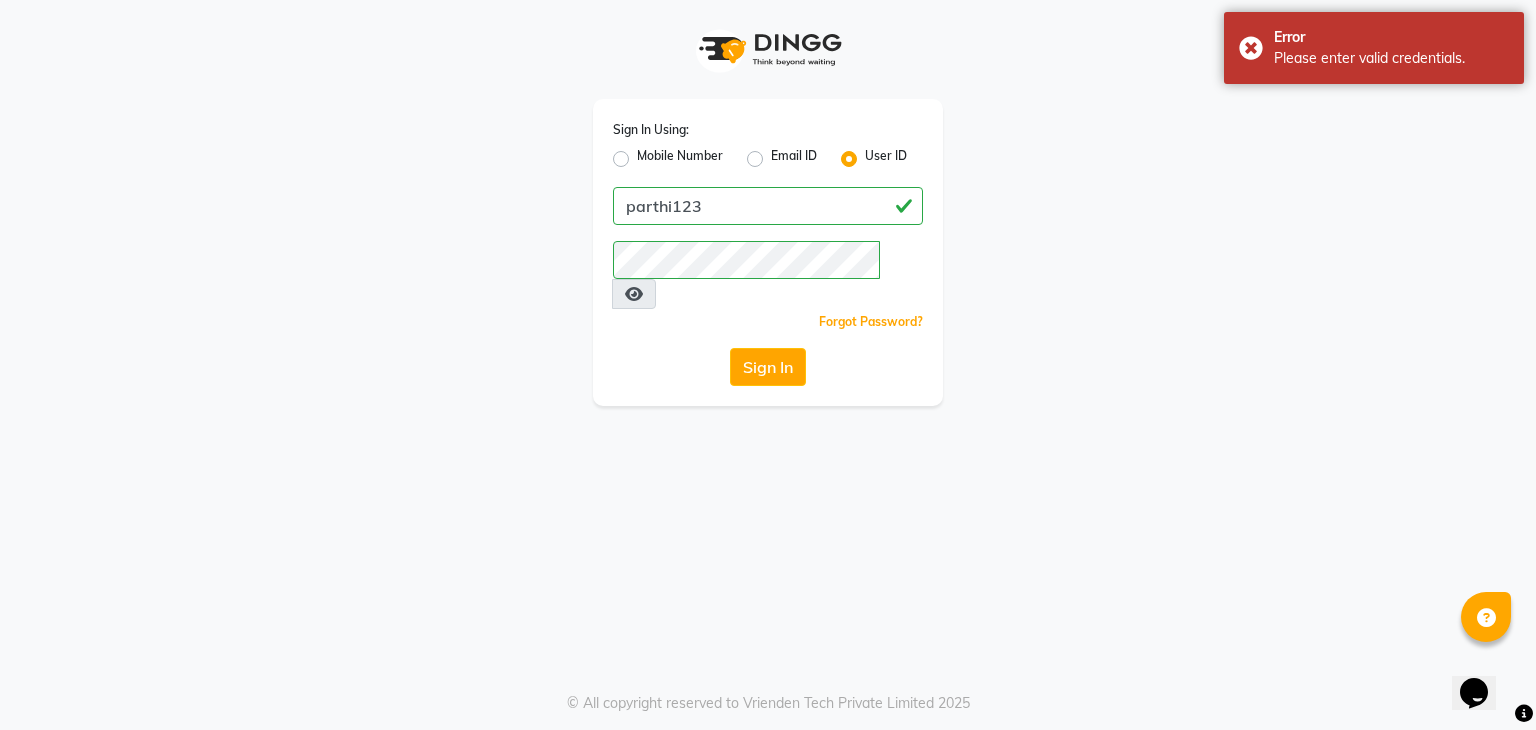 click at bounding box center [634, 294] 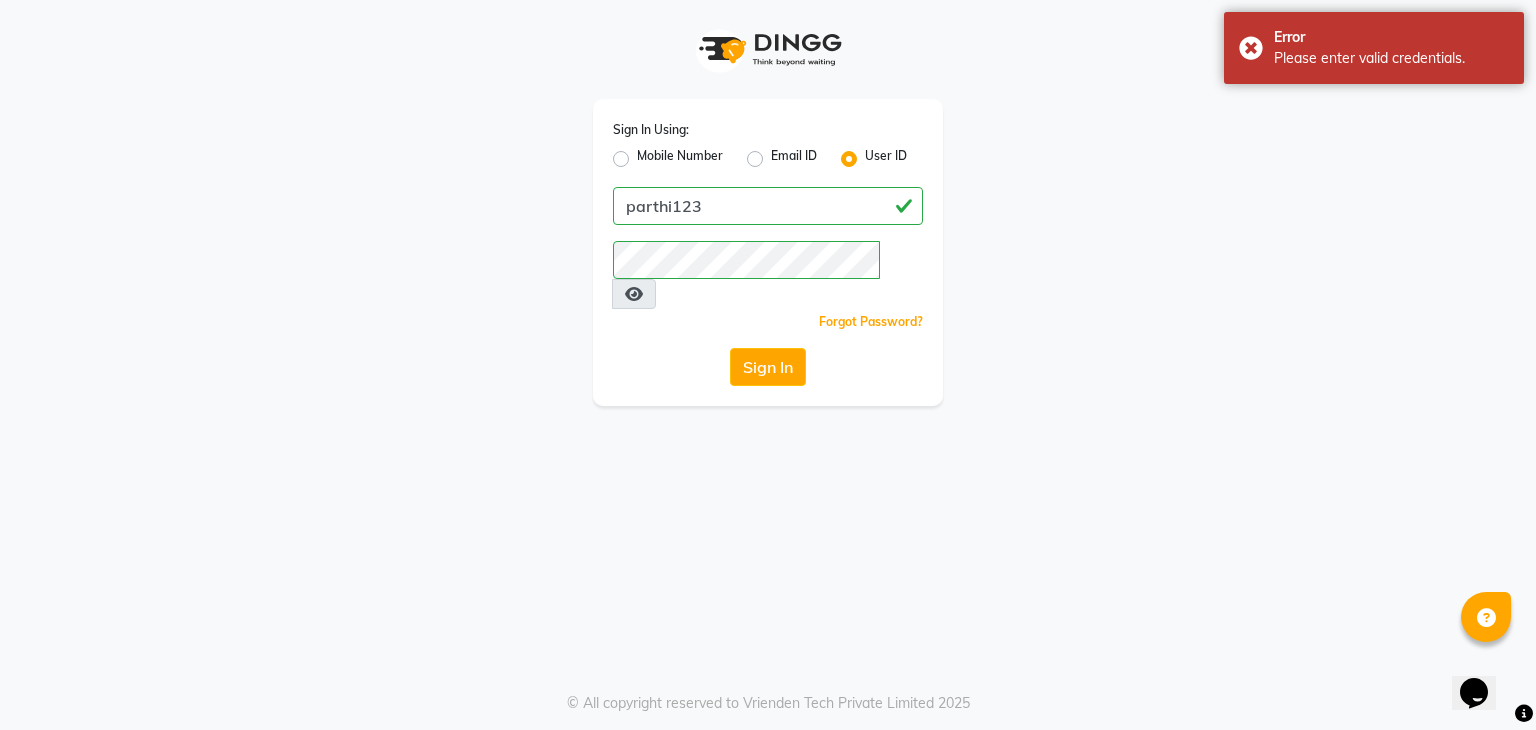 click at bounding box center (634, 294) 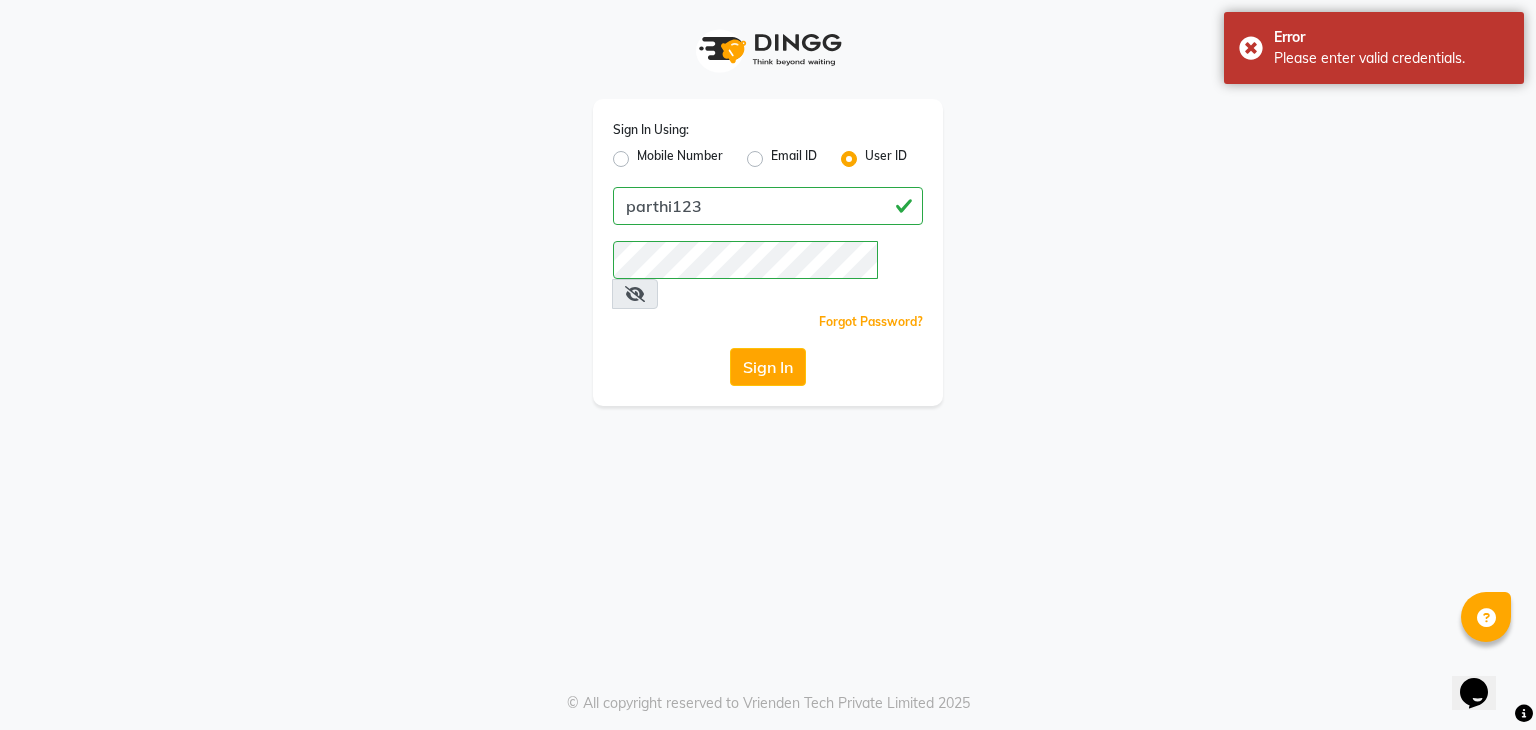 click on "Email ID" 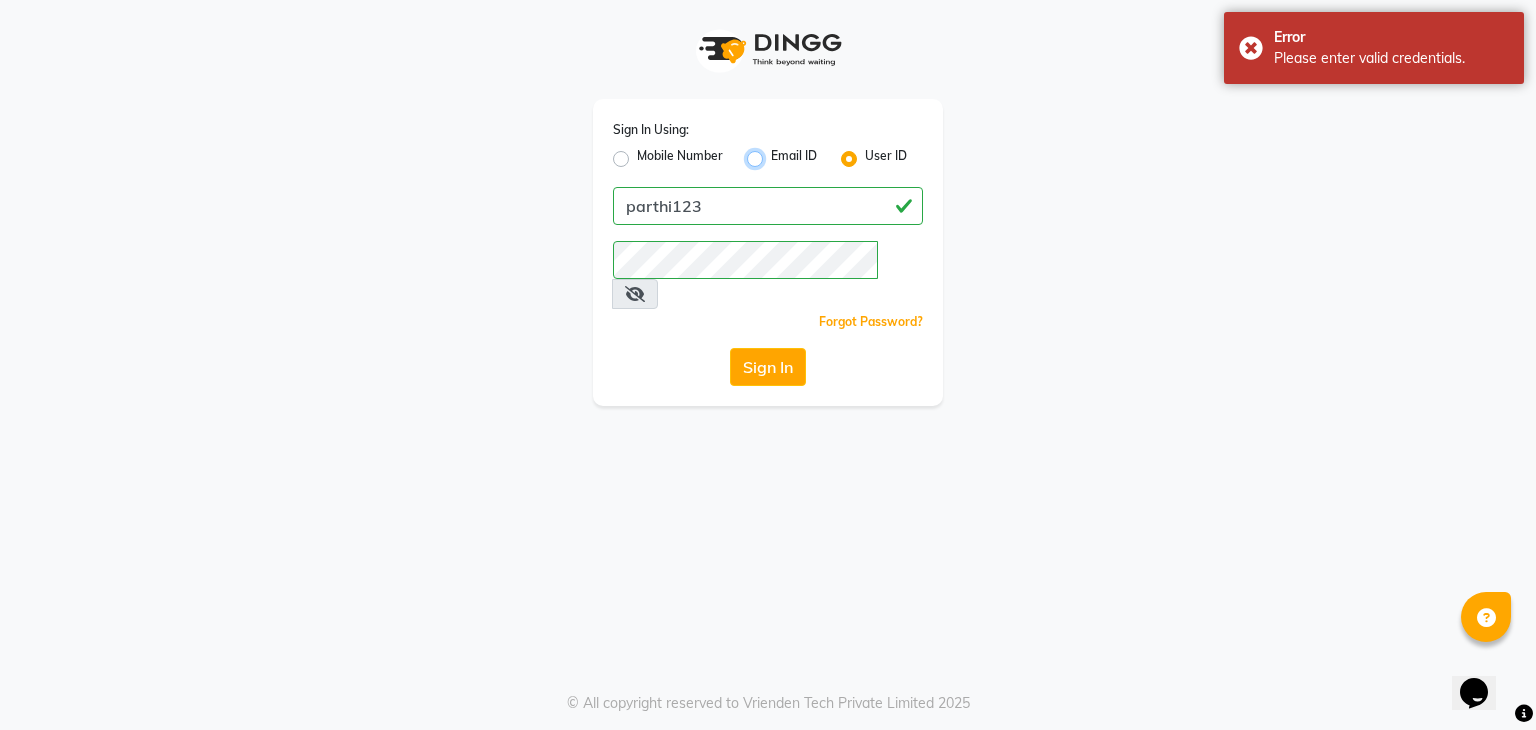 click on "Email ID" at bounding box center (777, 153) 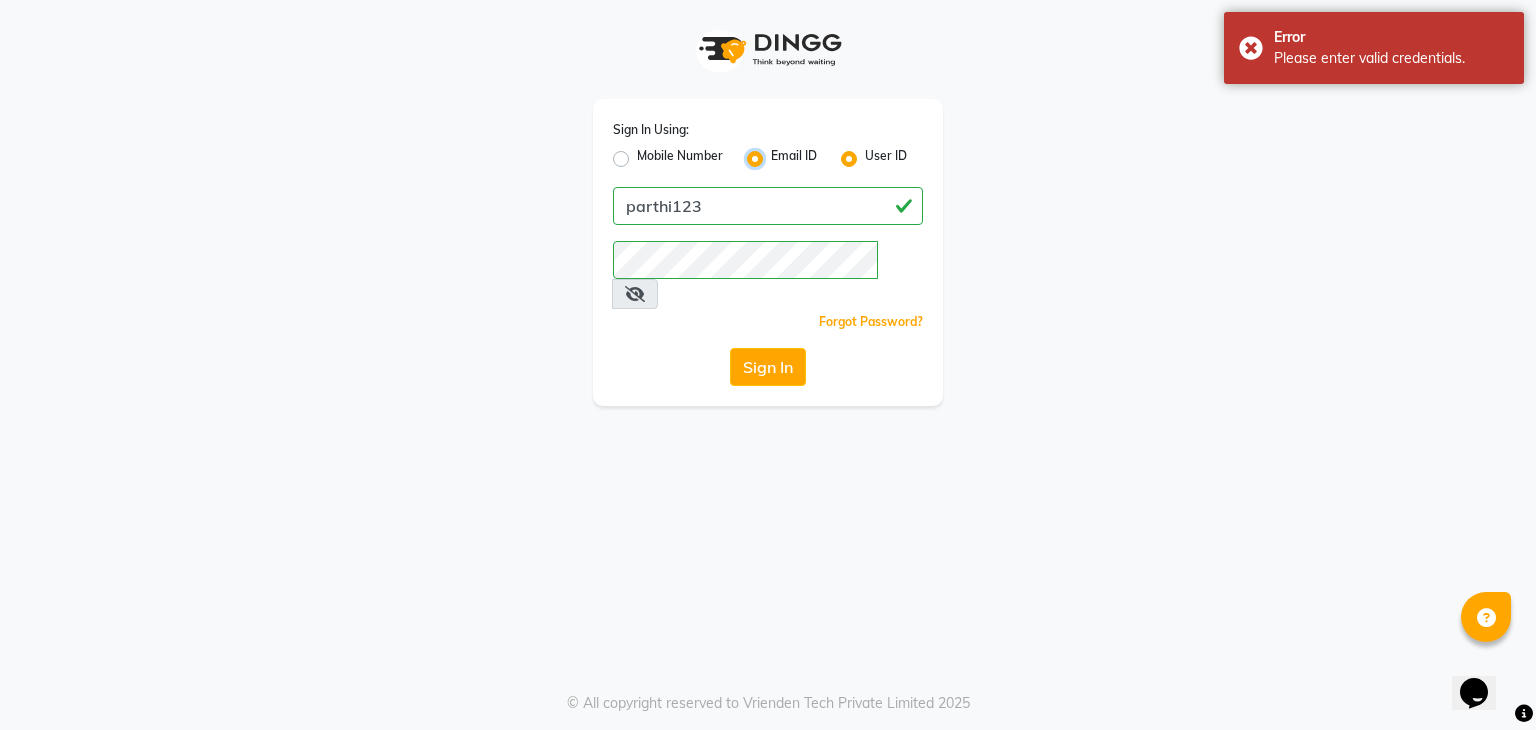 radio on "false" 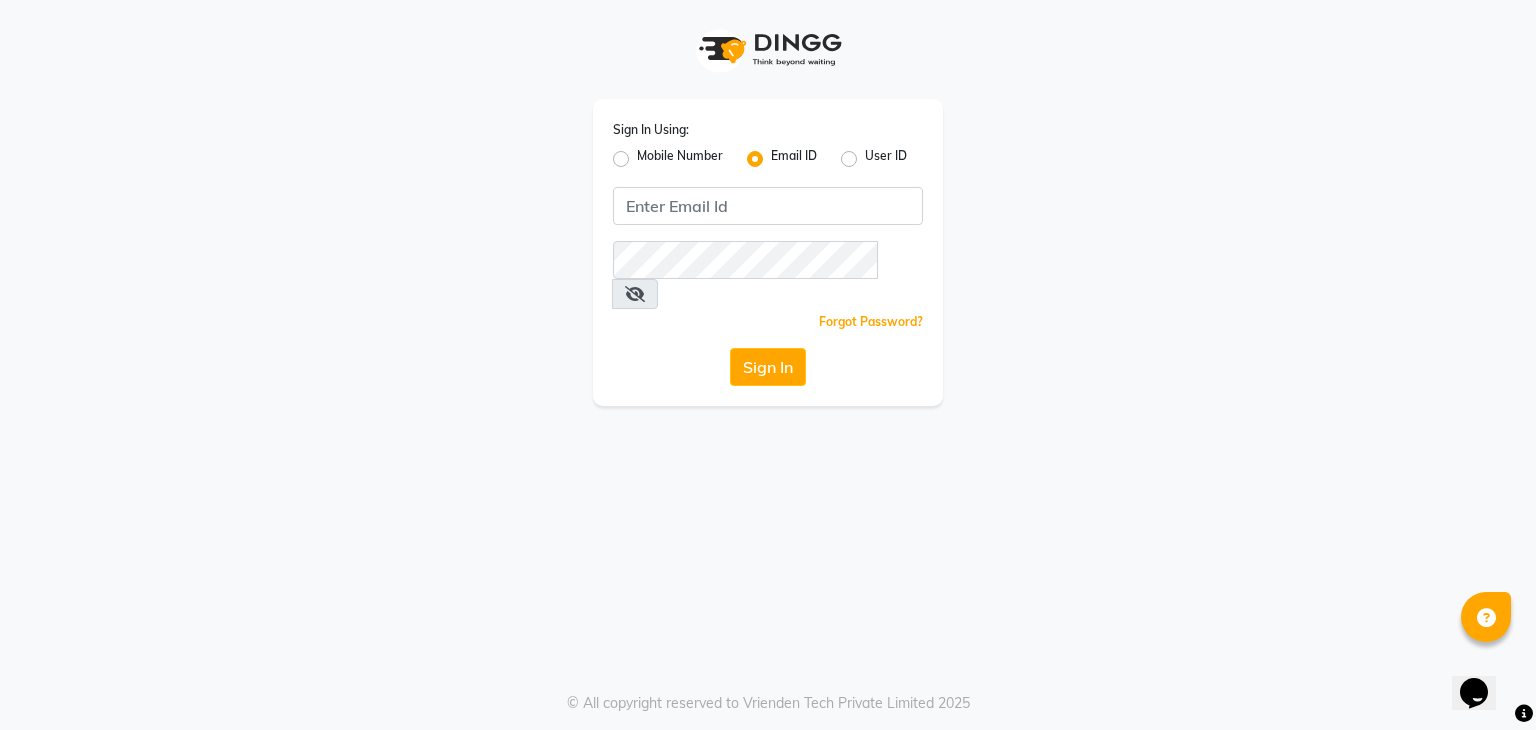 click on "Mobile Number" 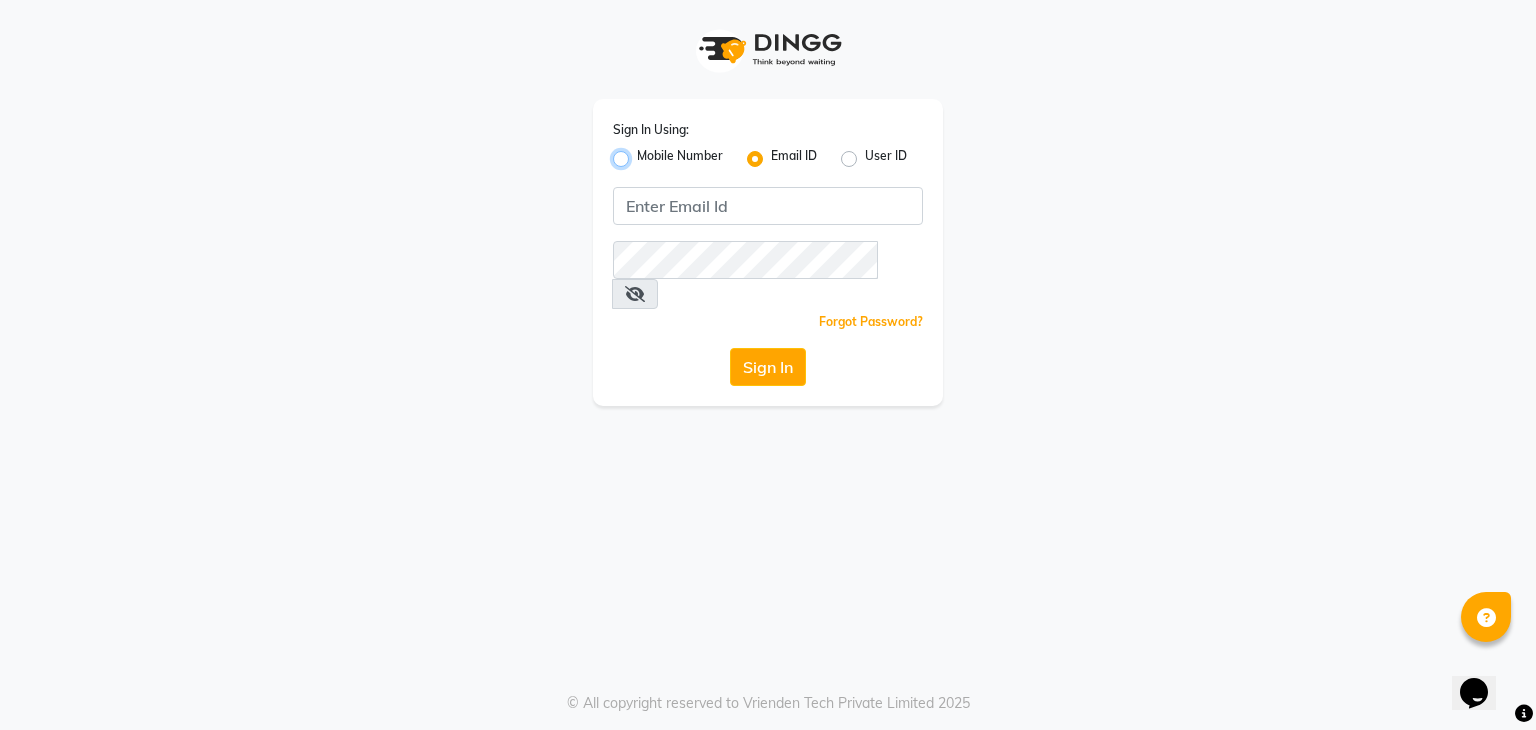 click on "Mobile Number" at bounding box center (643, 153) 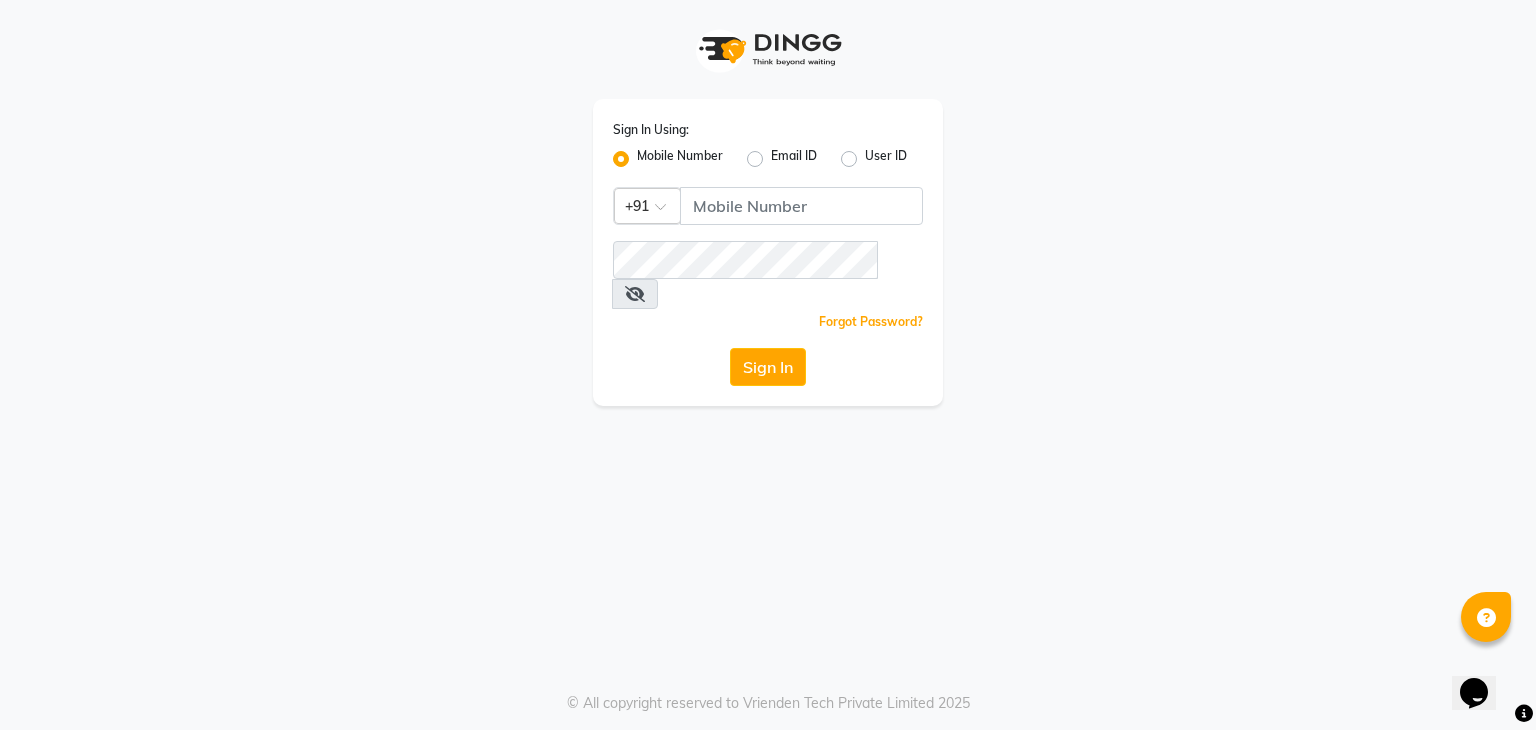 click on "Email ID" 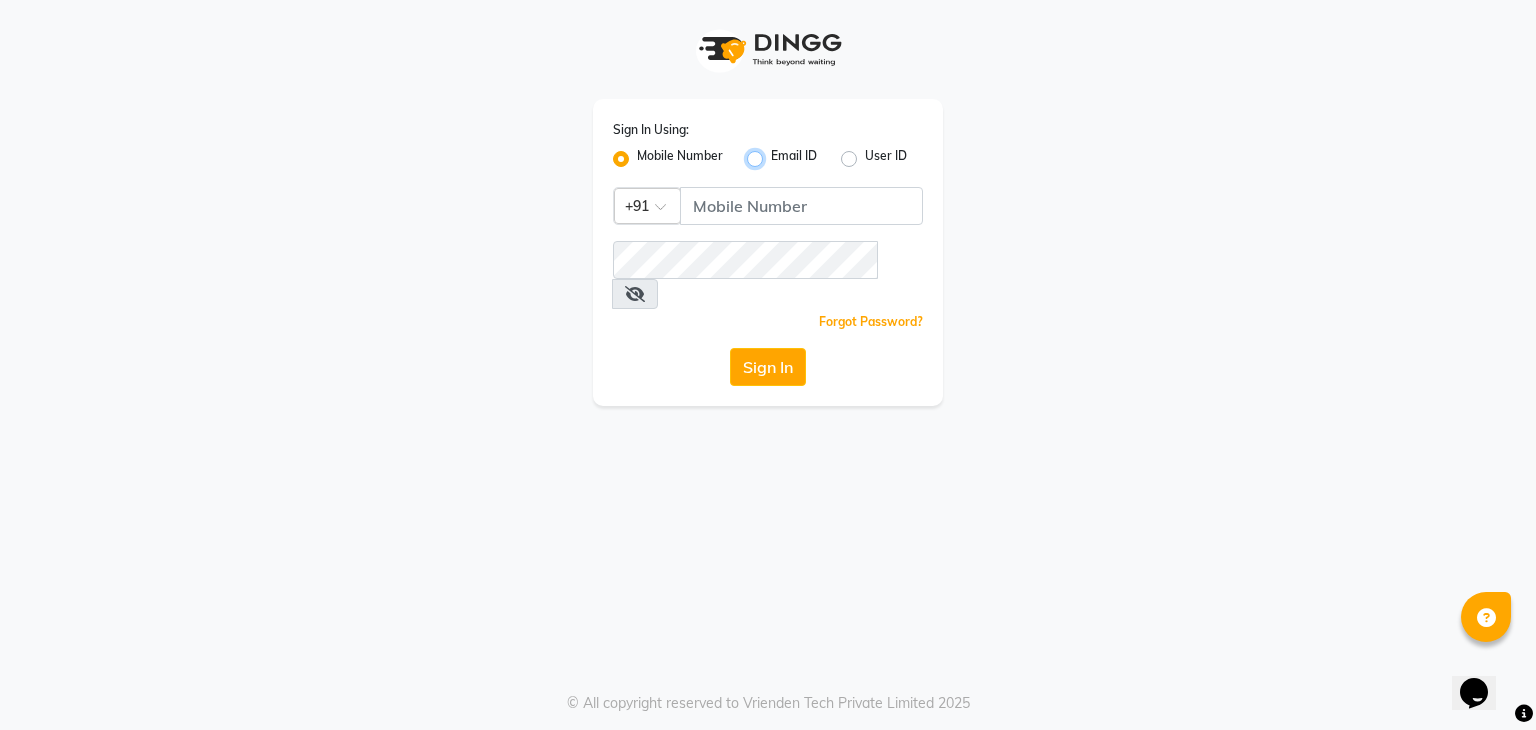 click on "Email ID" at bounding box center (777, 153) 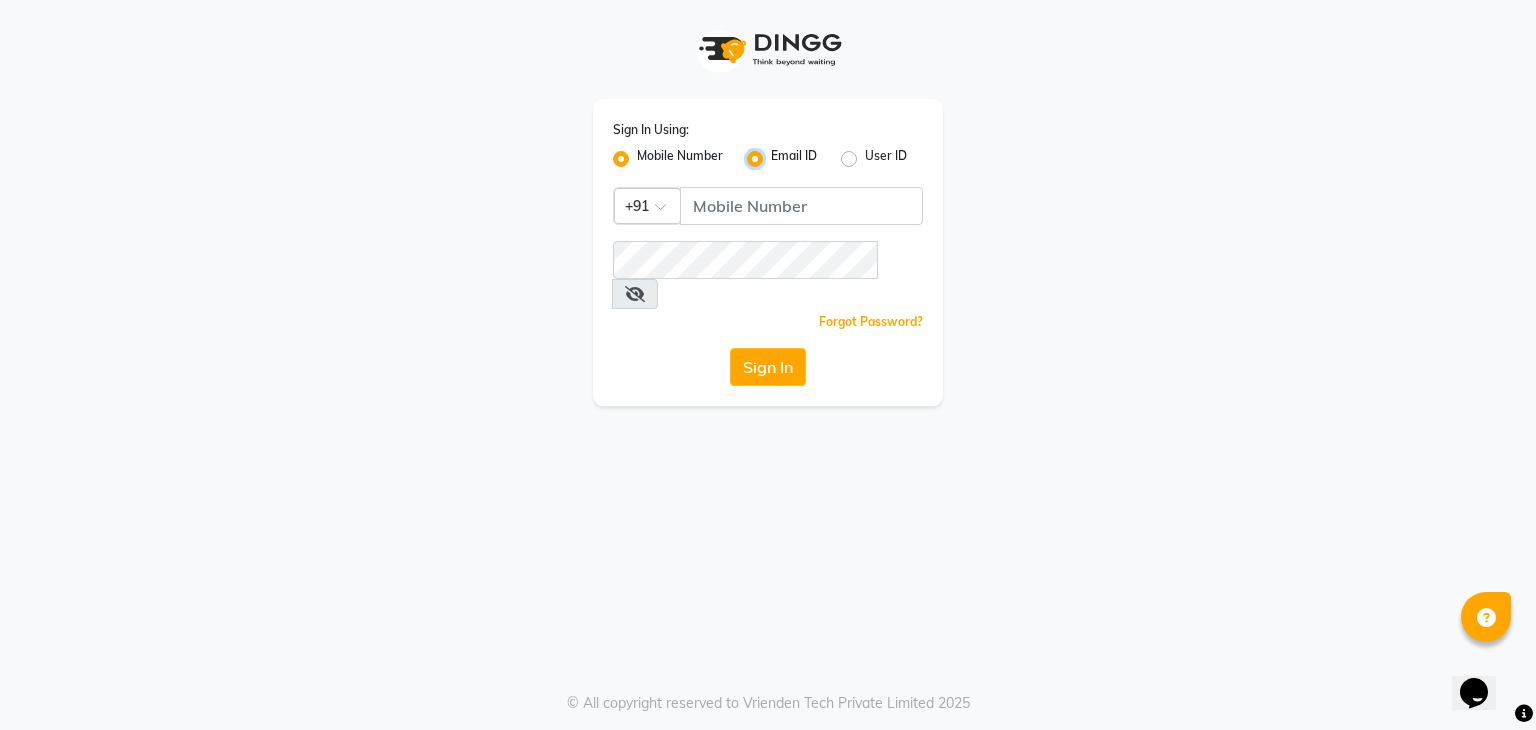 radio on "false" 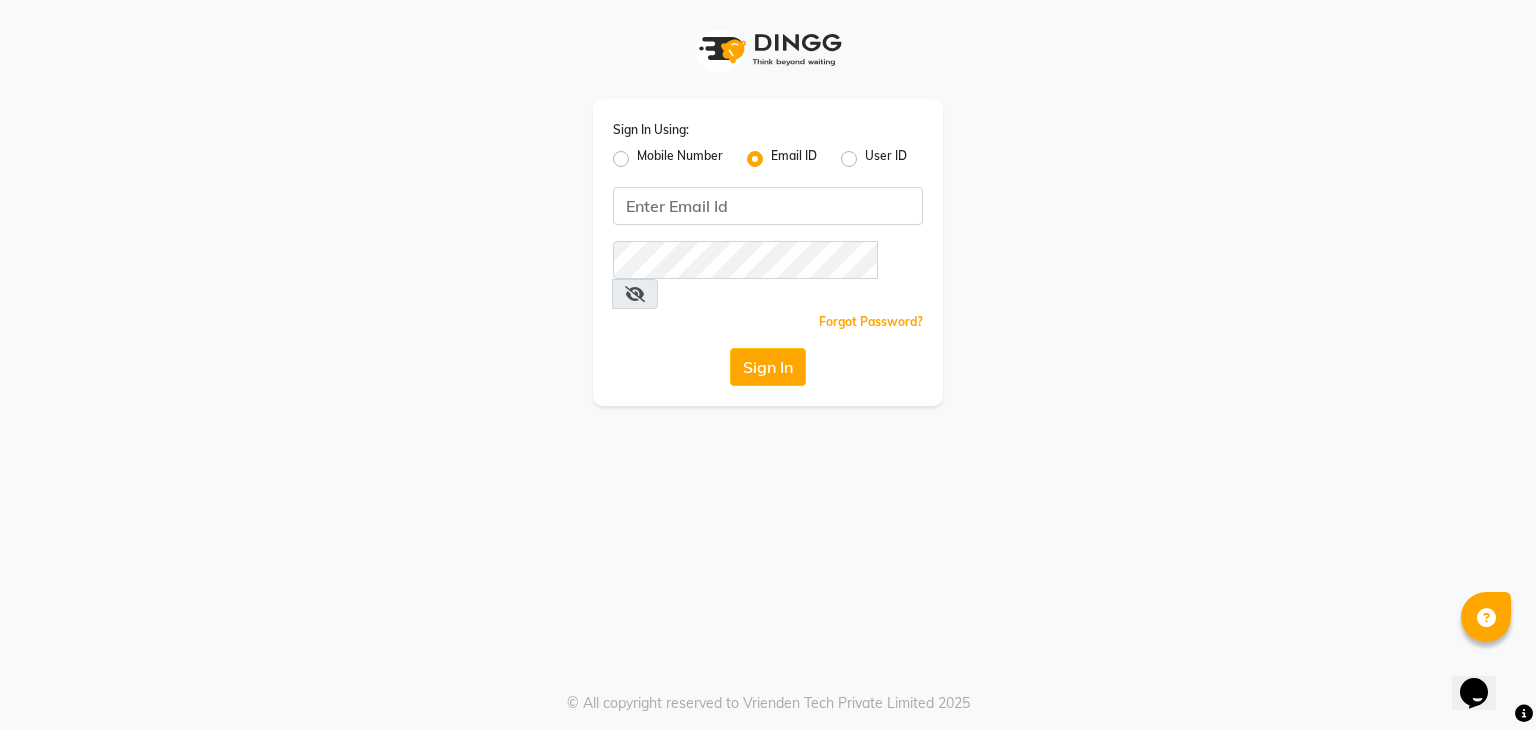 click on "User ID" 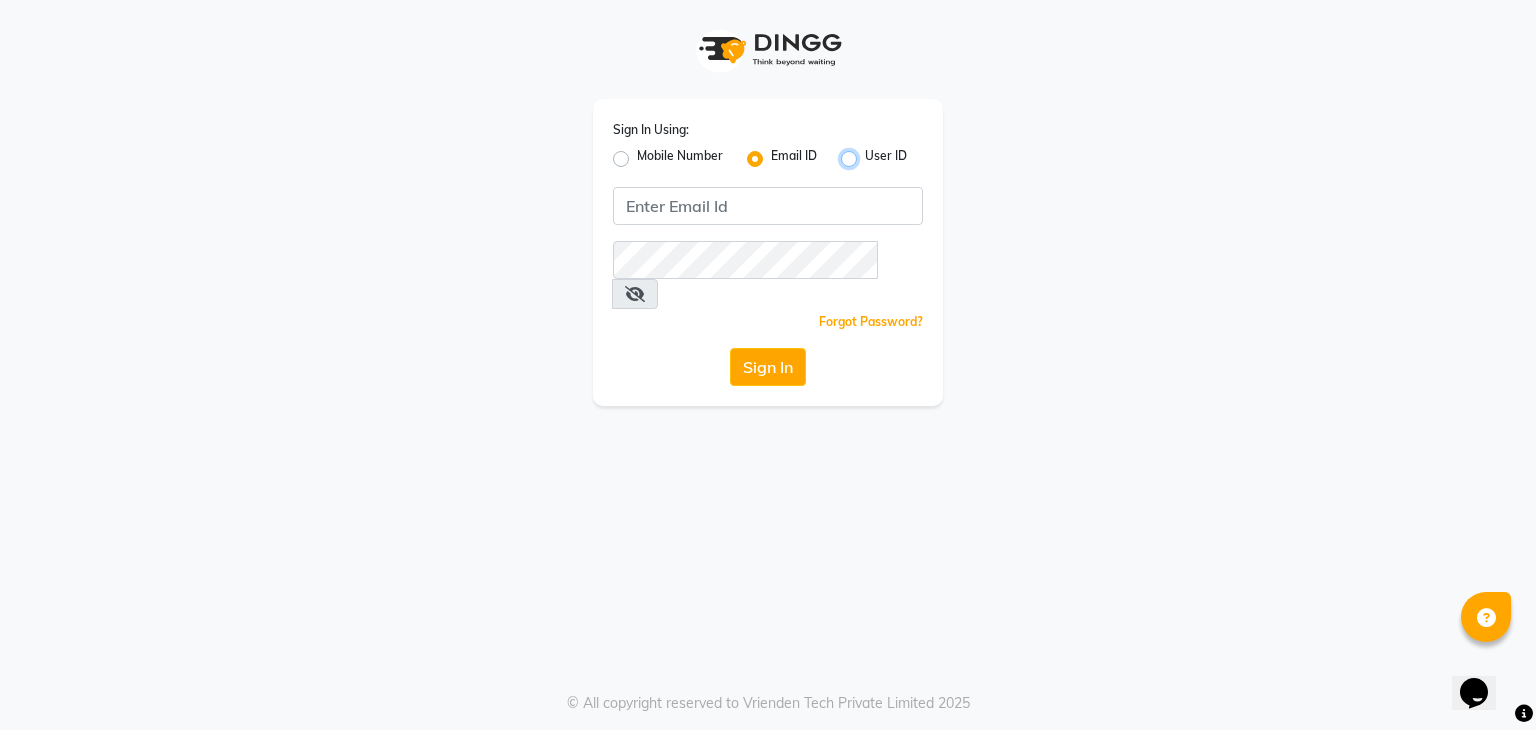 click on "User ID" at bounding box center (871, 153) 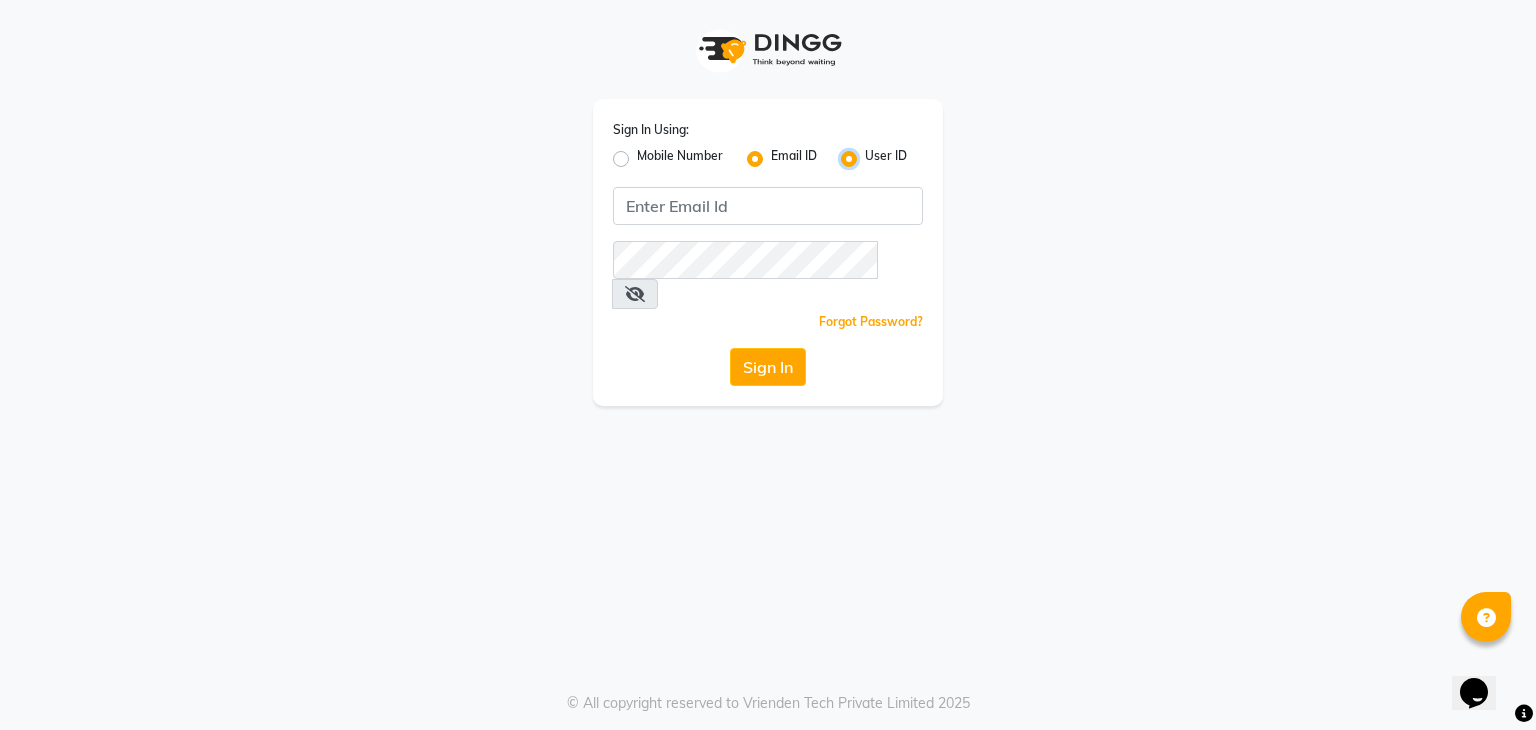 radio on "false" 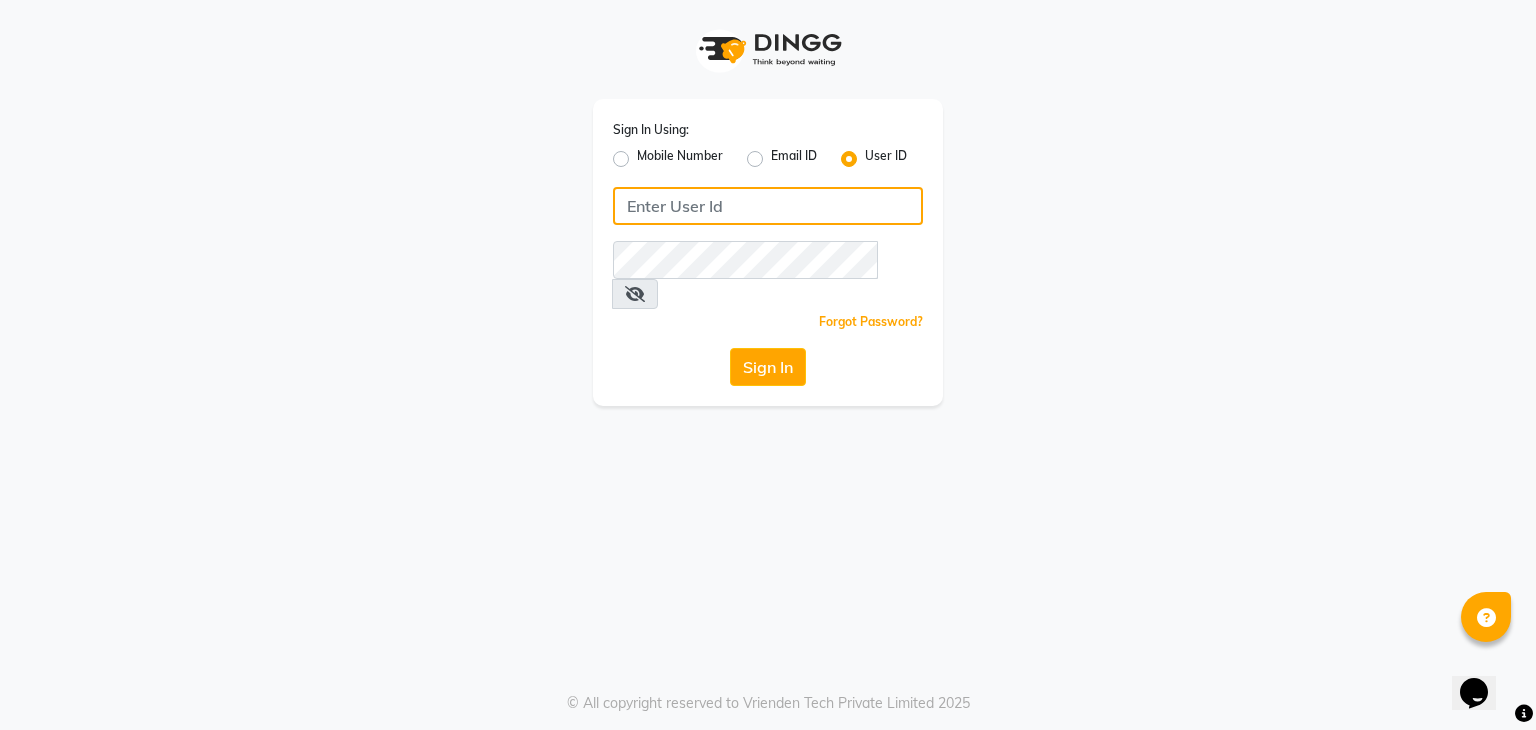 click 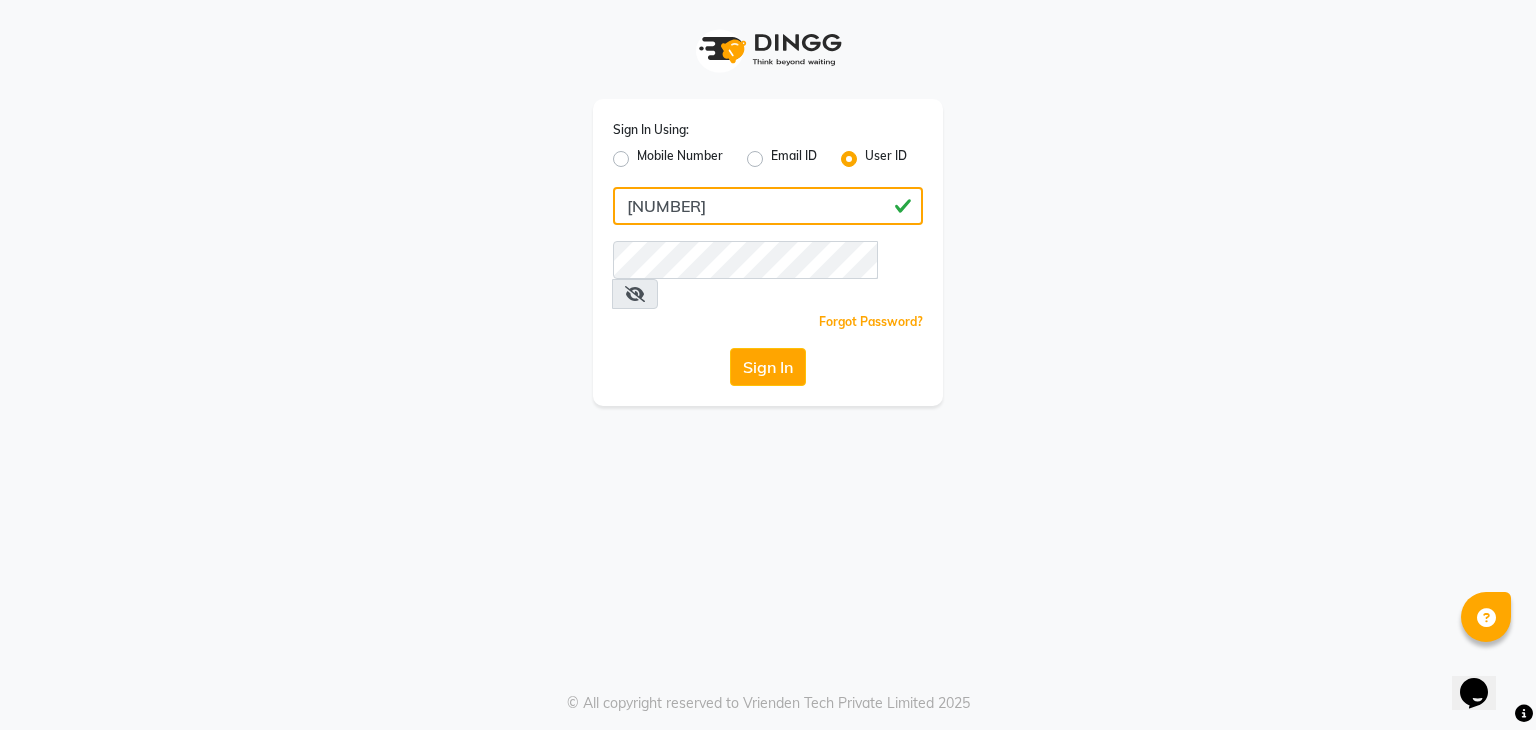 type on "[NUMBER]" 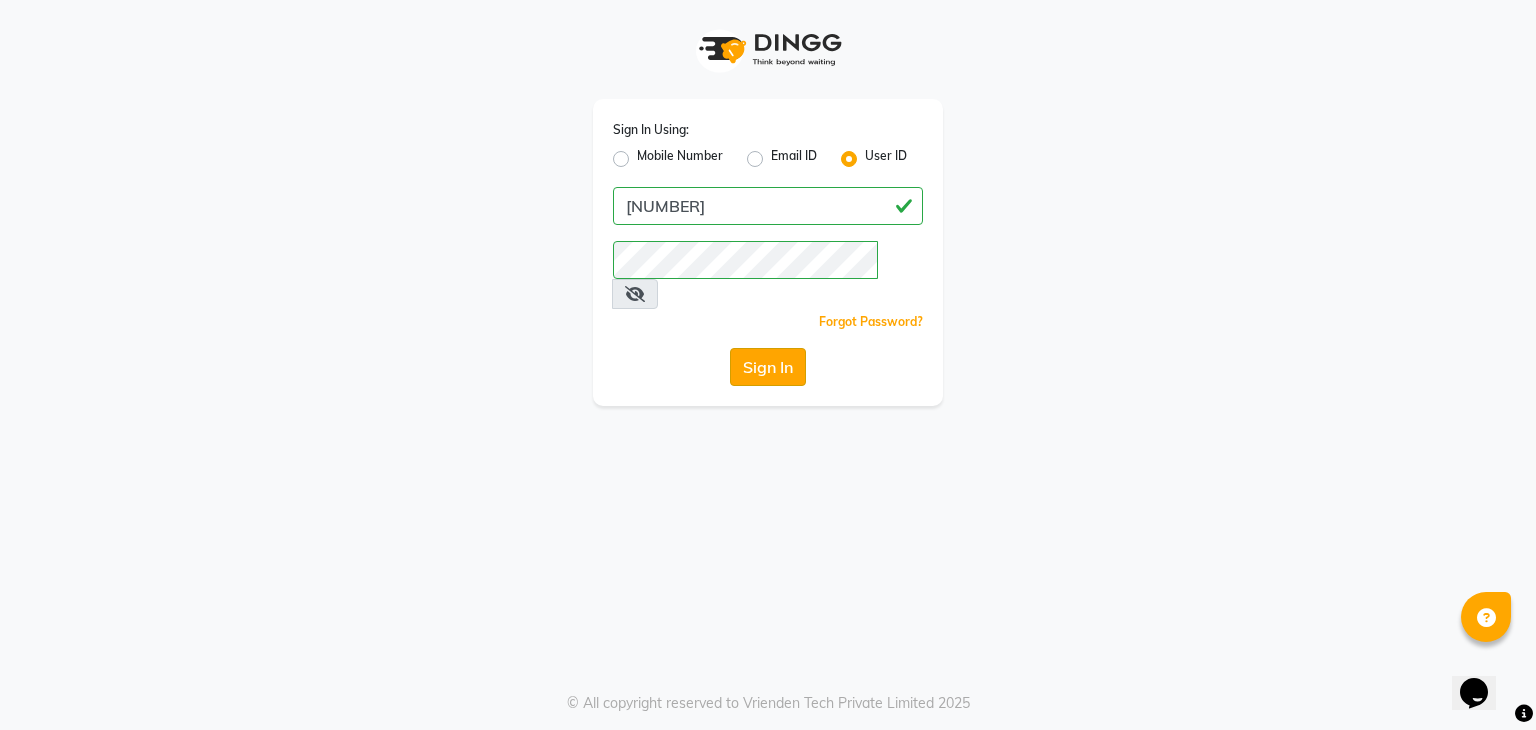 click on "Sign In" 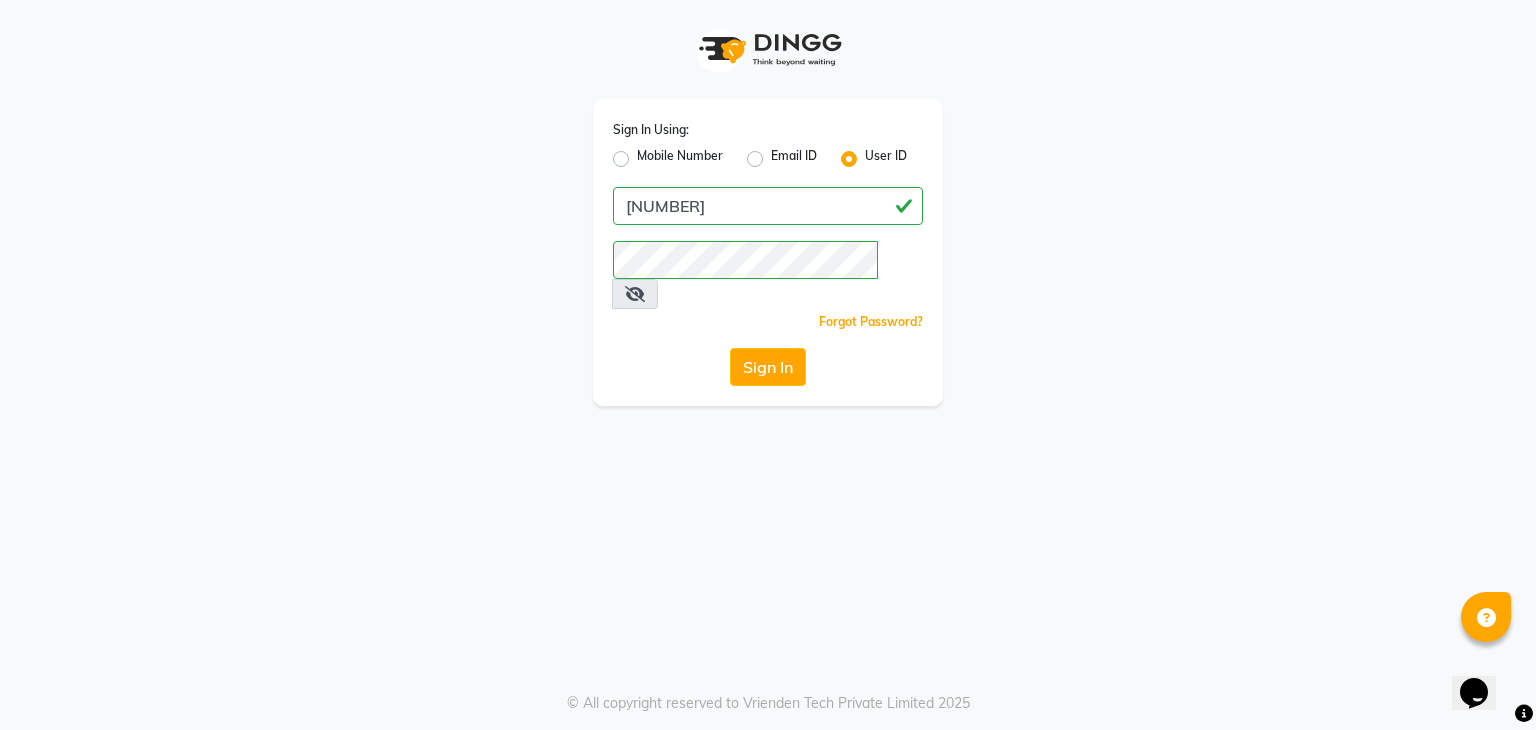 click on "Mobile Number" 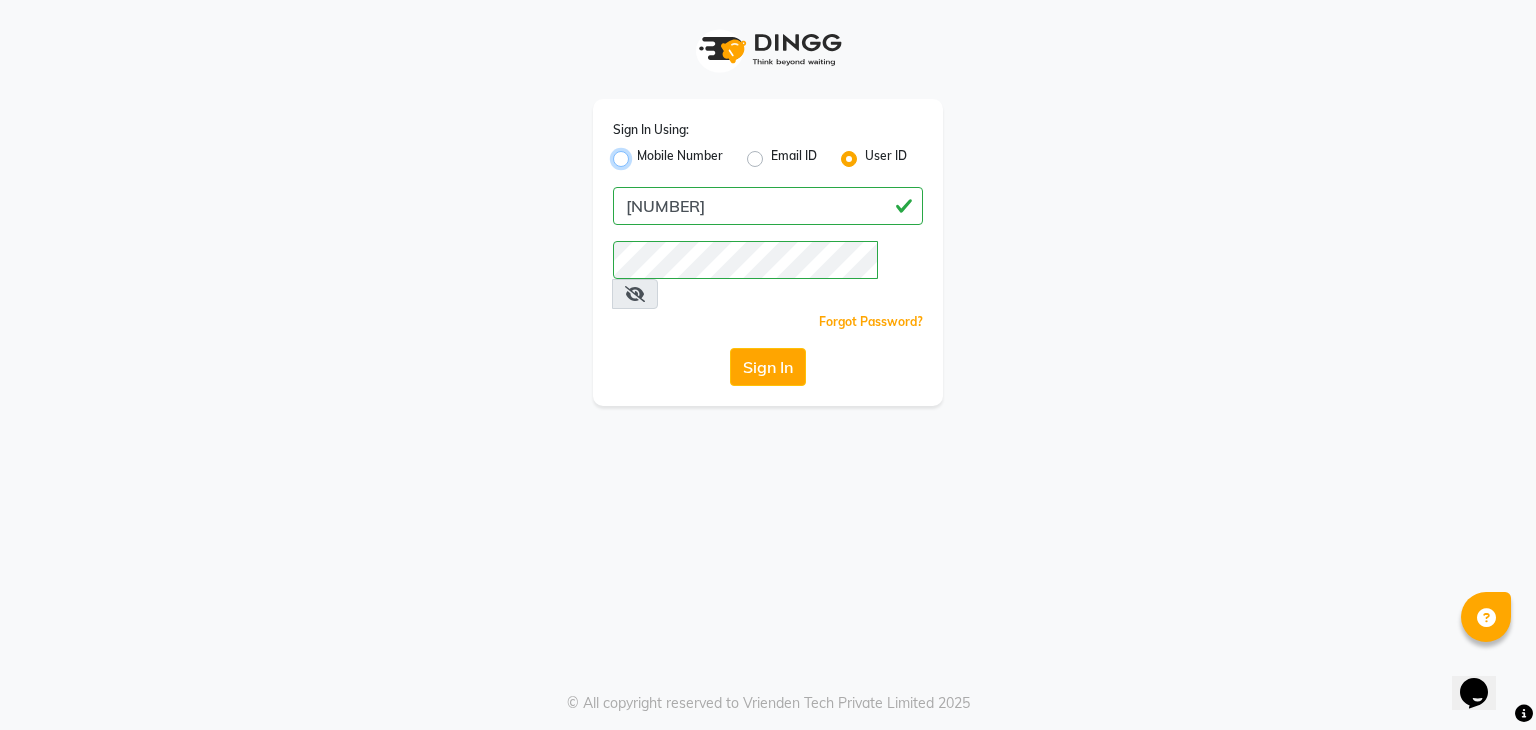 click on "Mobile Number" at bounding box center (643, 153) 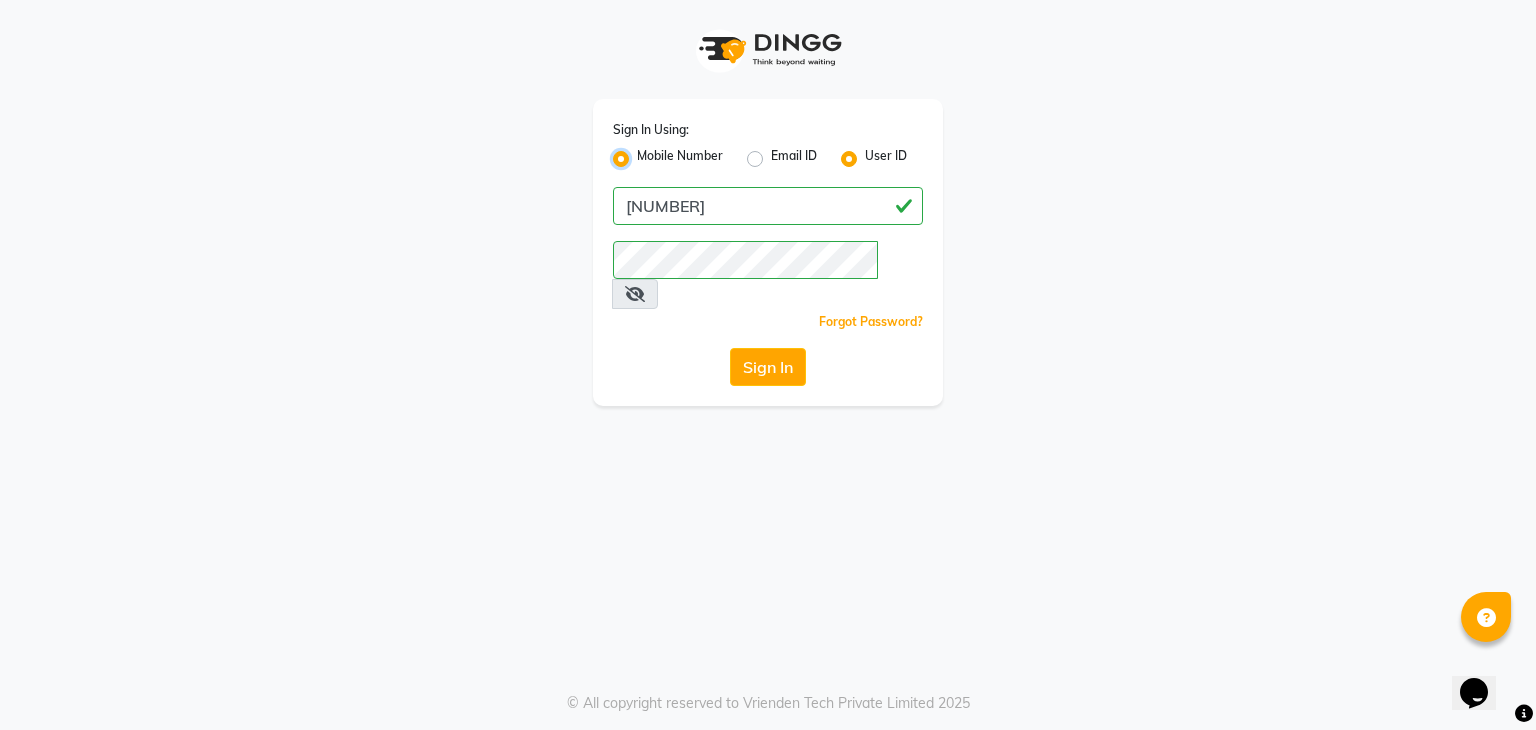 radio on "false" 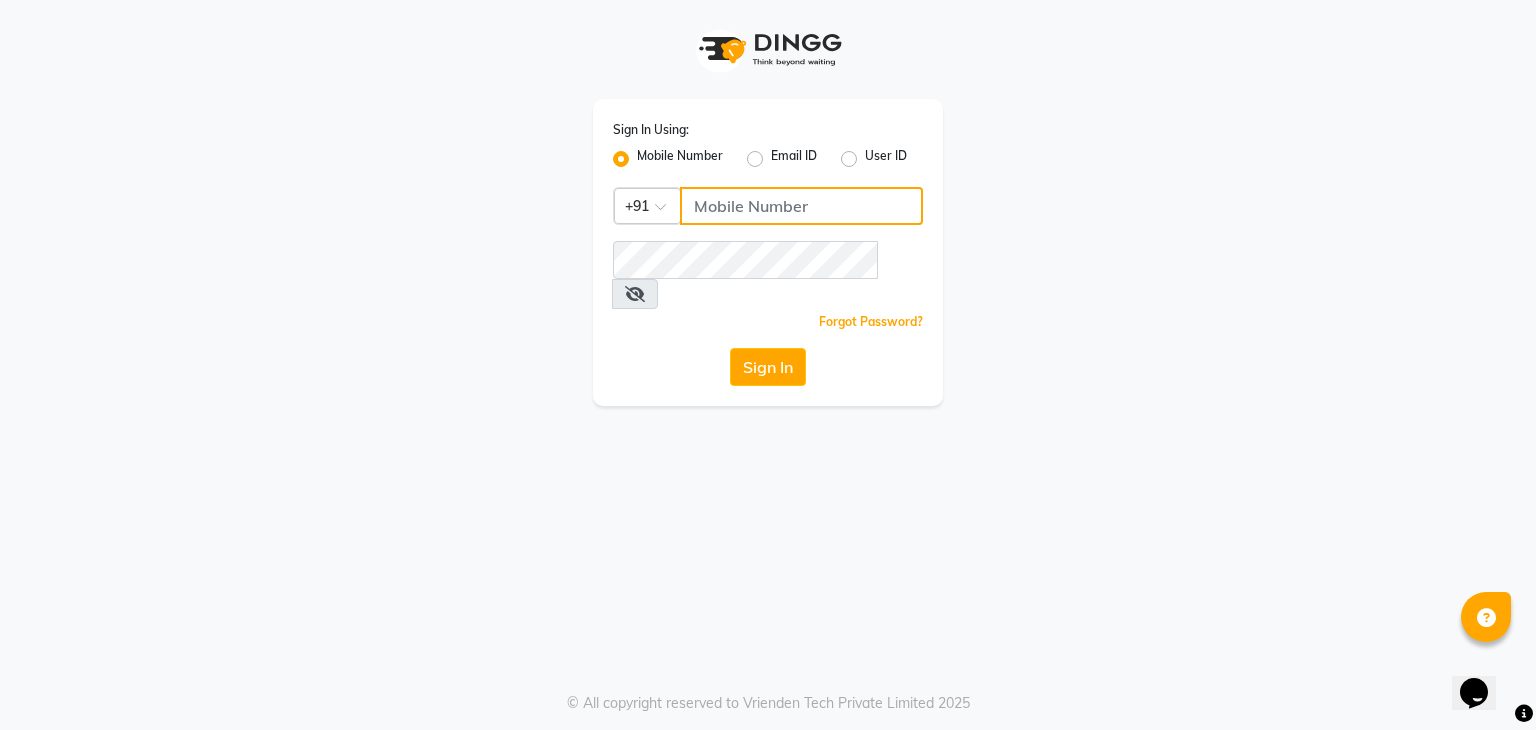 click 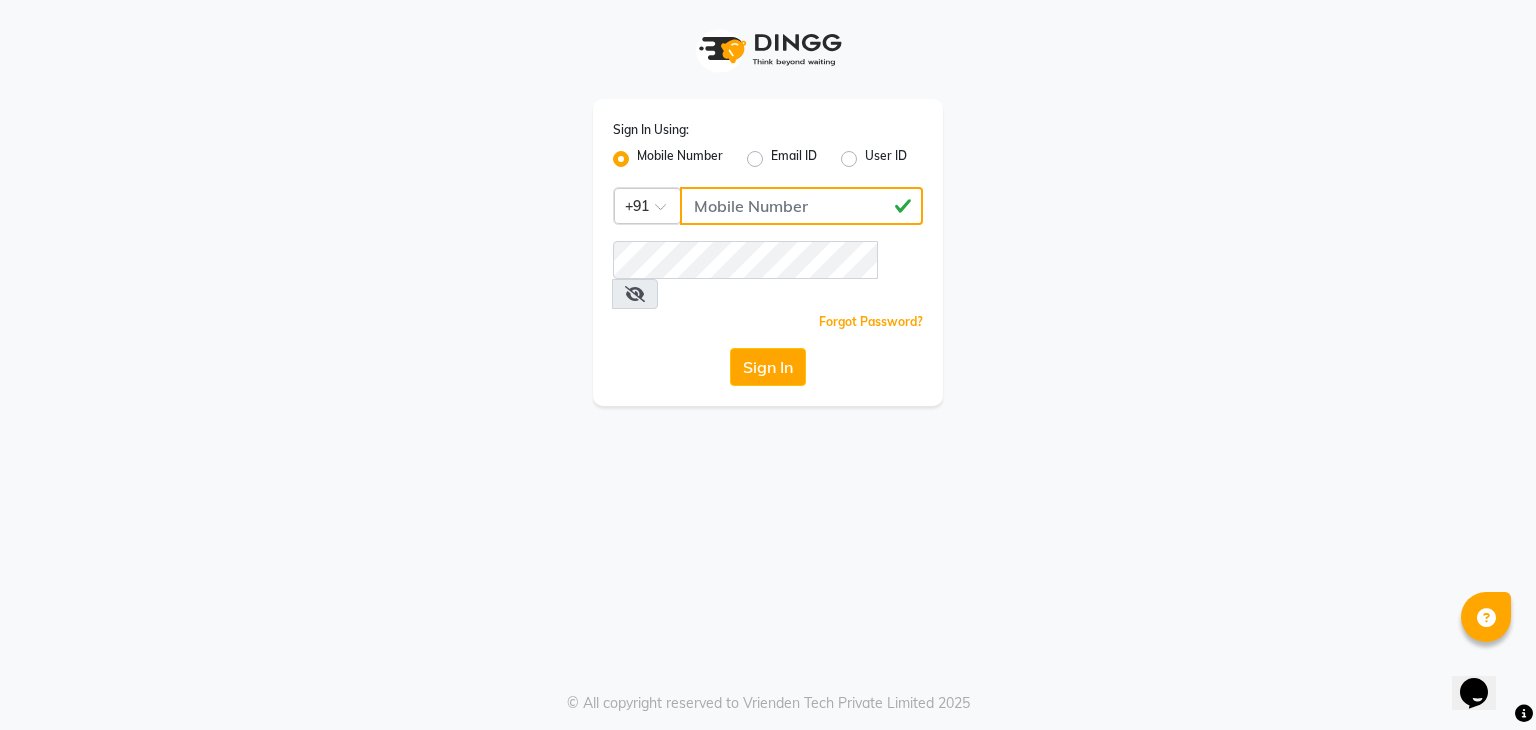 type on "[NUMBER]" 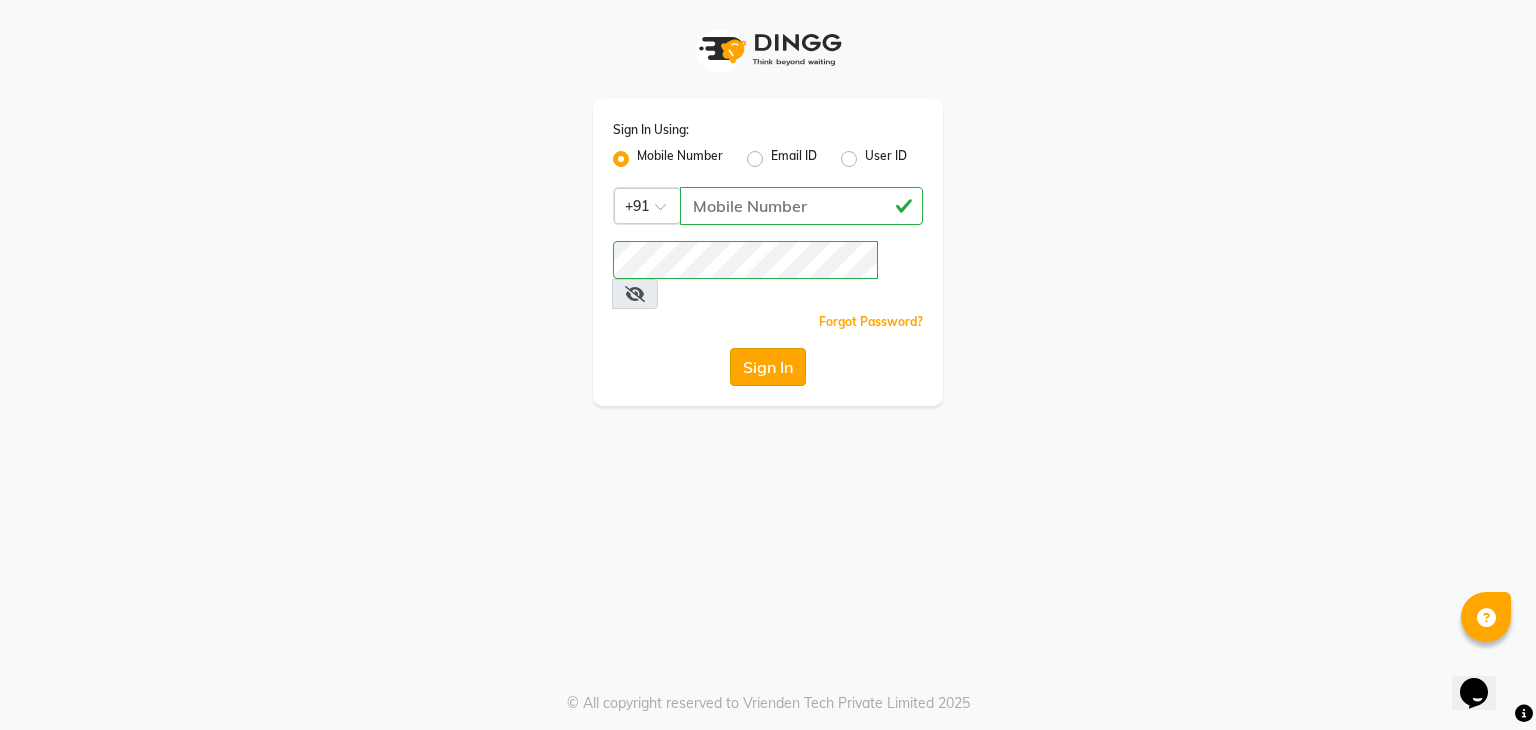 click on "Sign In" 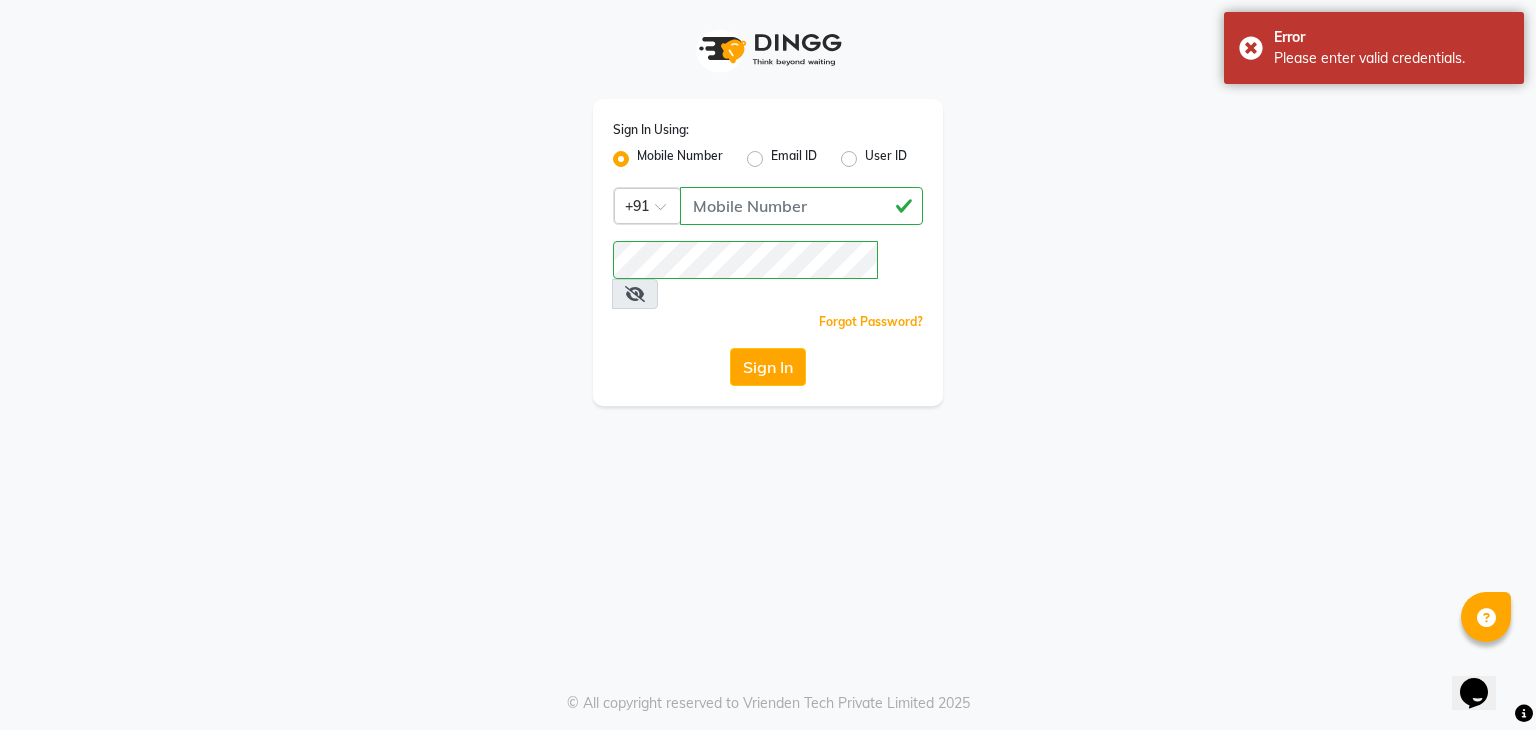 click at bounding box center [635, 294] 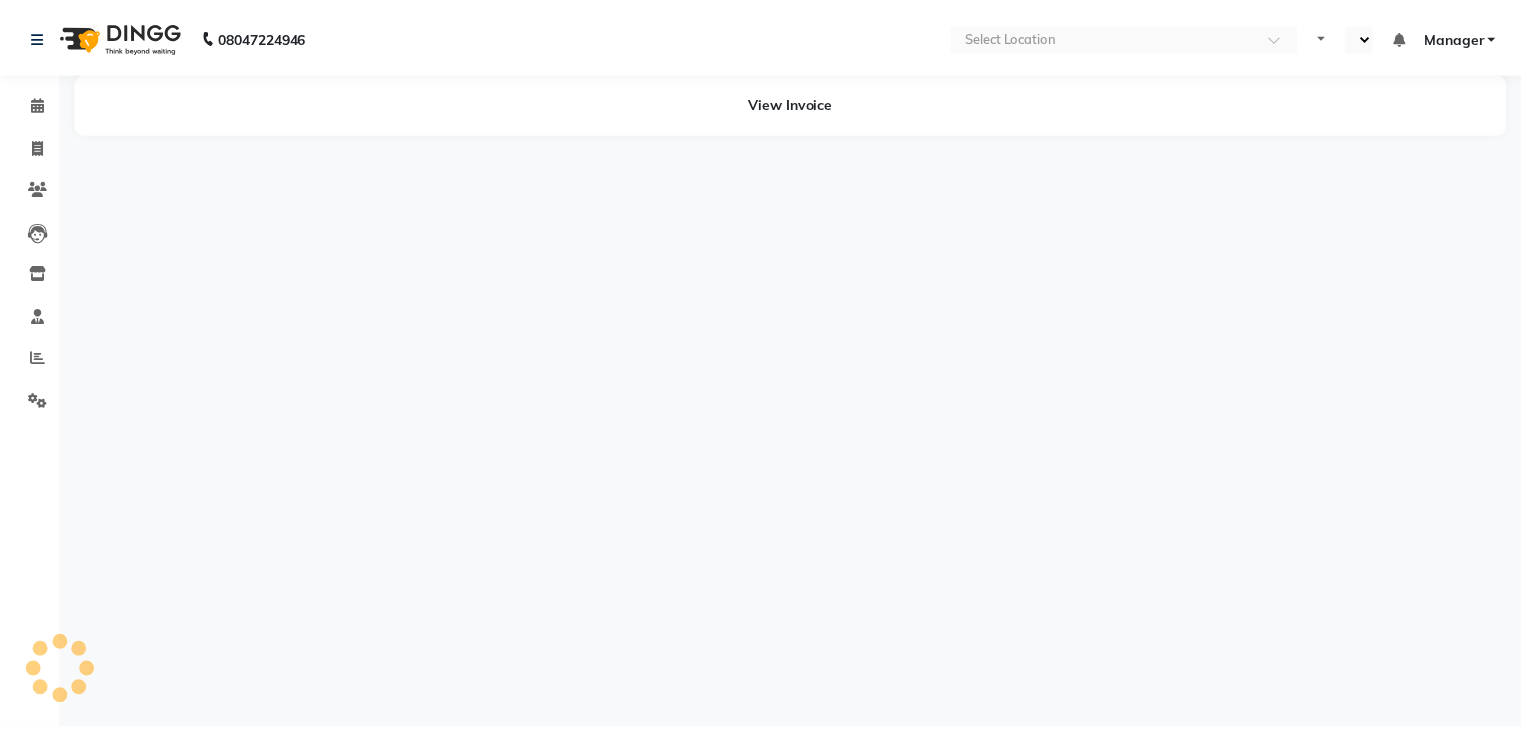 scroll, scrollTop: 0, scrollLeft: 0, axis: both 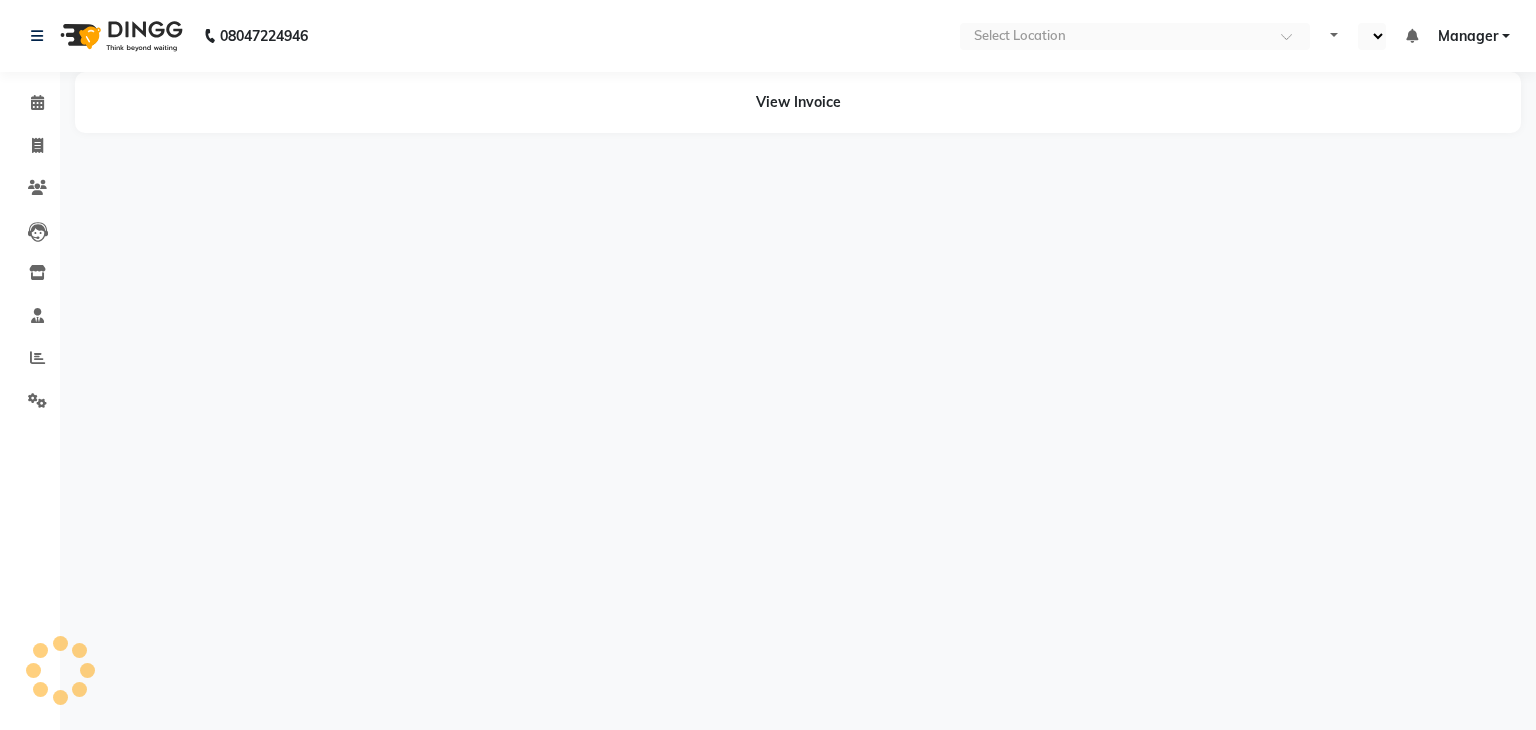 select on "en" 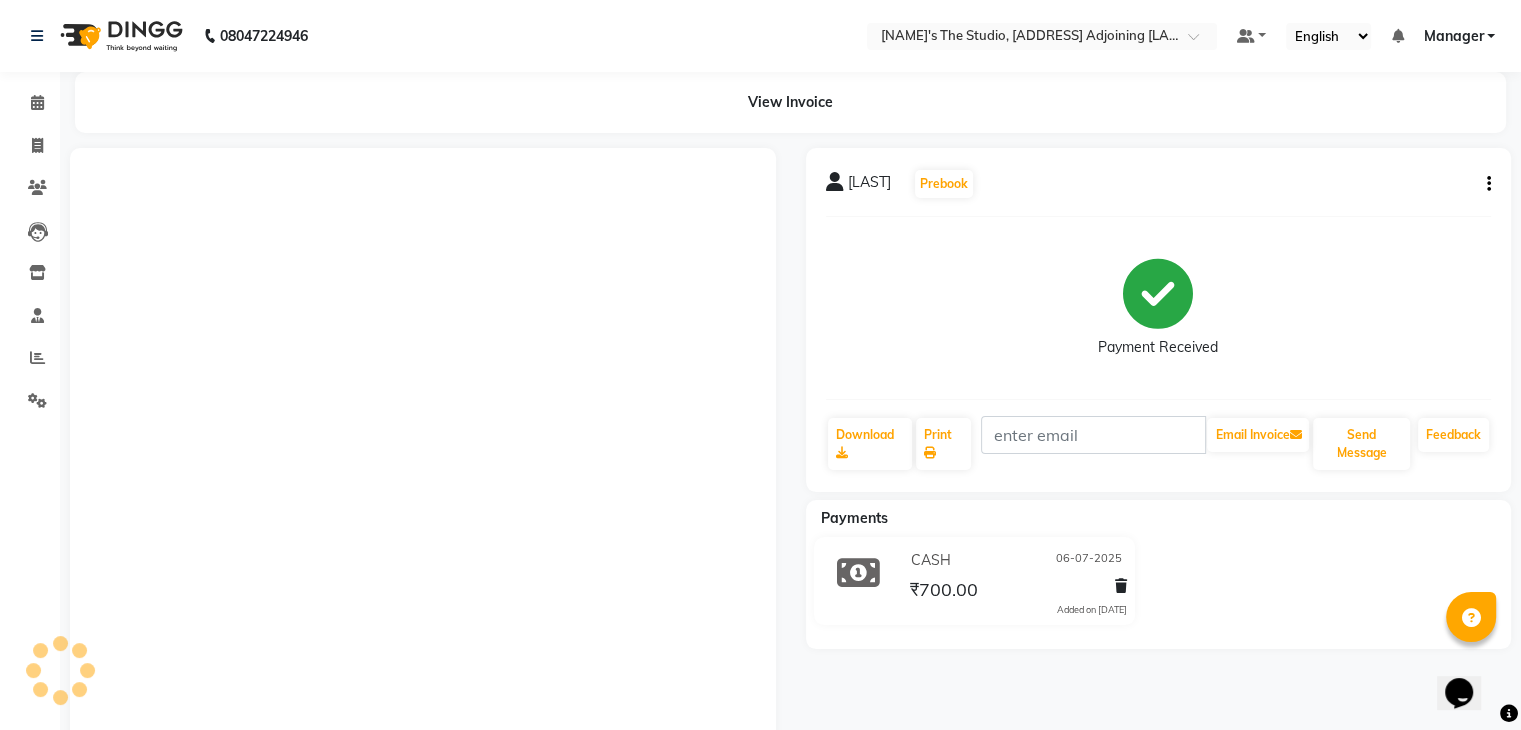 scroll, scrollTop: 0, scrollLeft: 0, axis: both 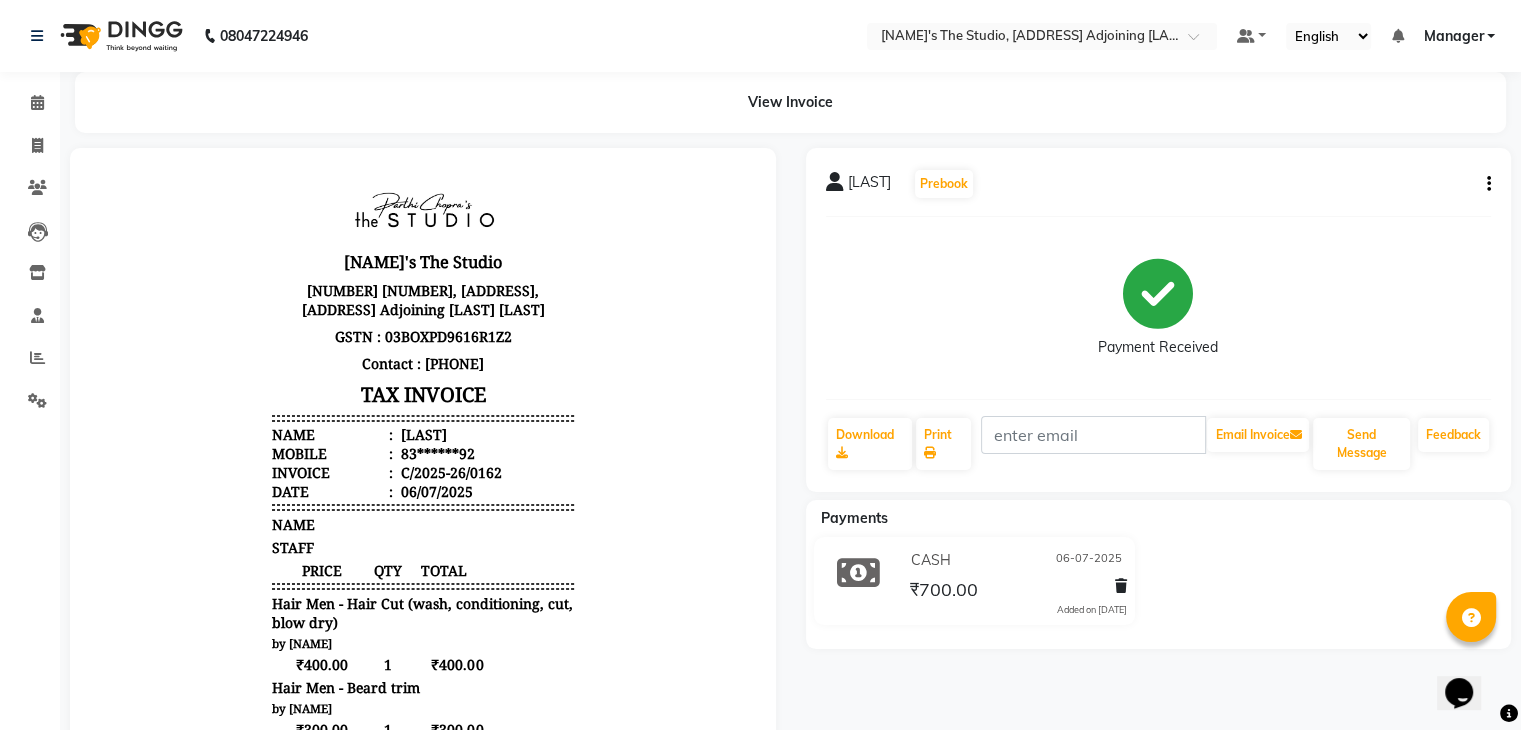 click 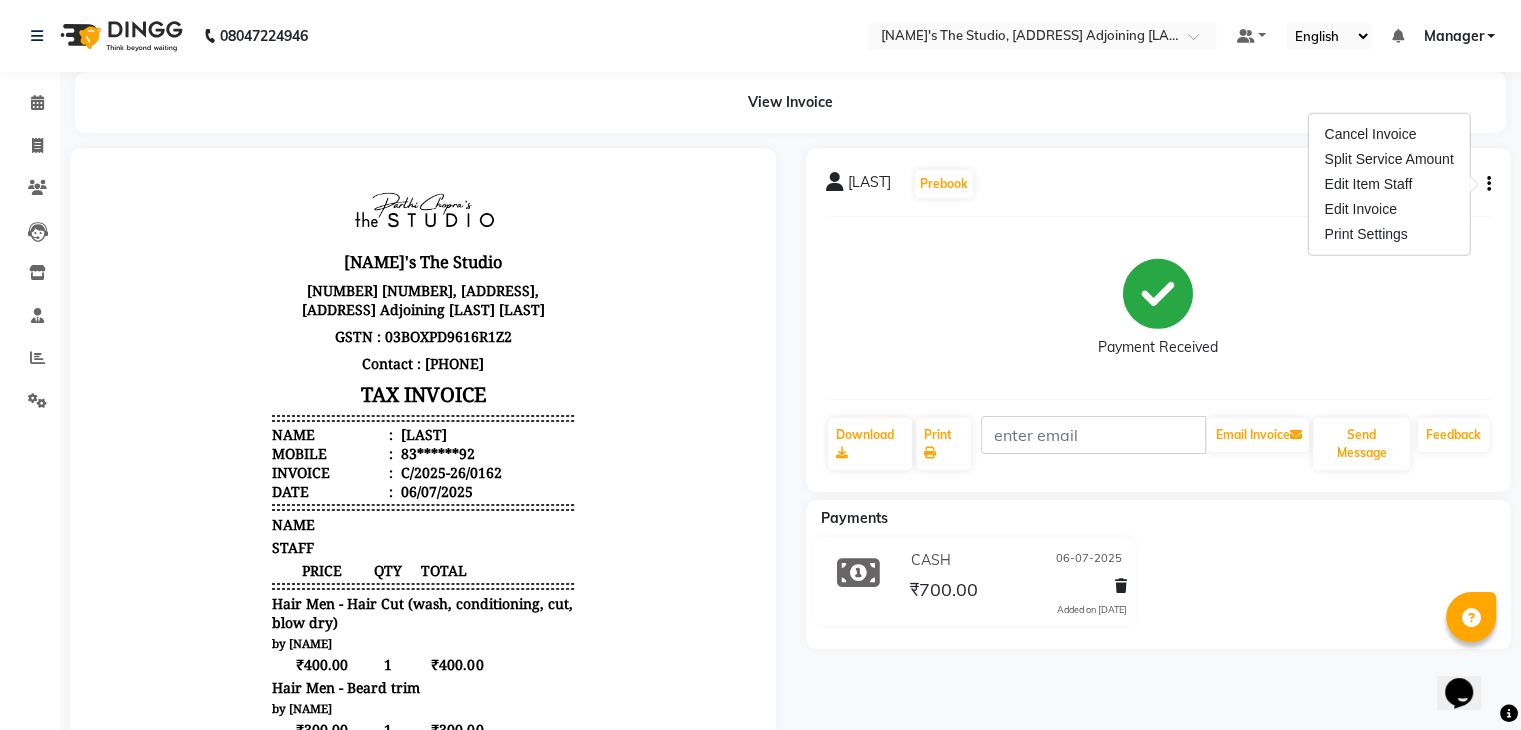 click on "Payment Received" 